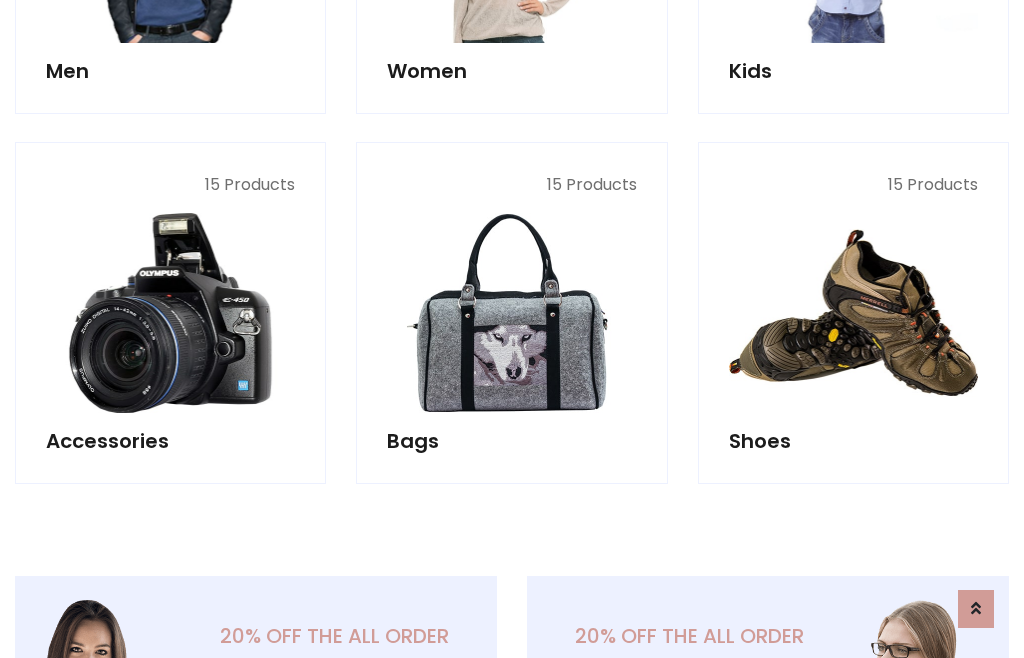 scroll, scrollTop: 853, scrollLeft: 0, axis: vertical 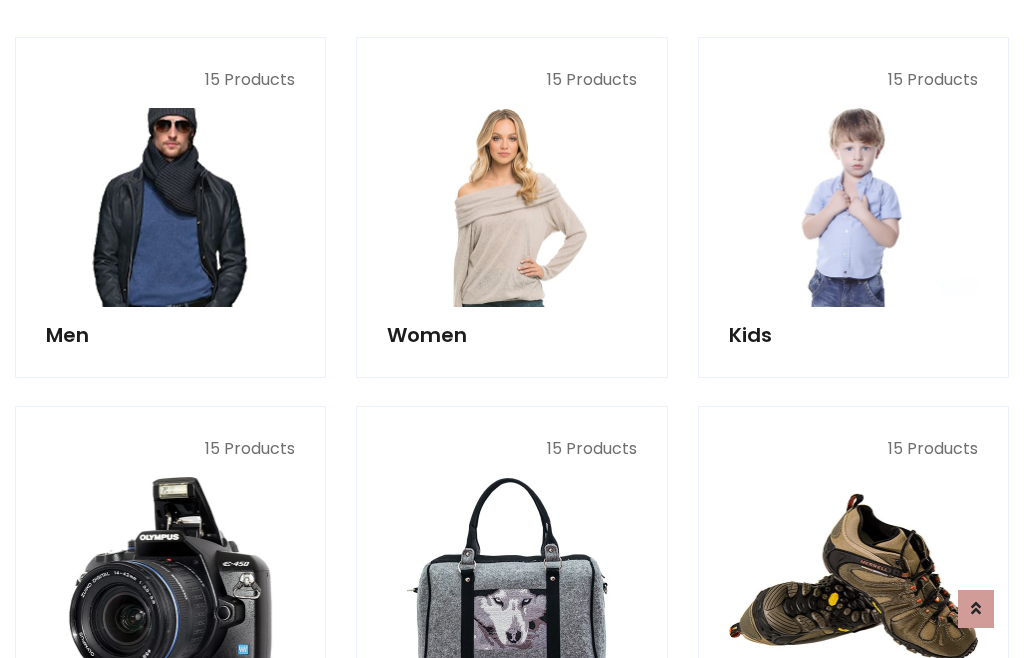 click at bounding box center (170, 207) 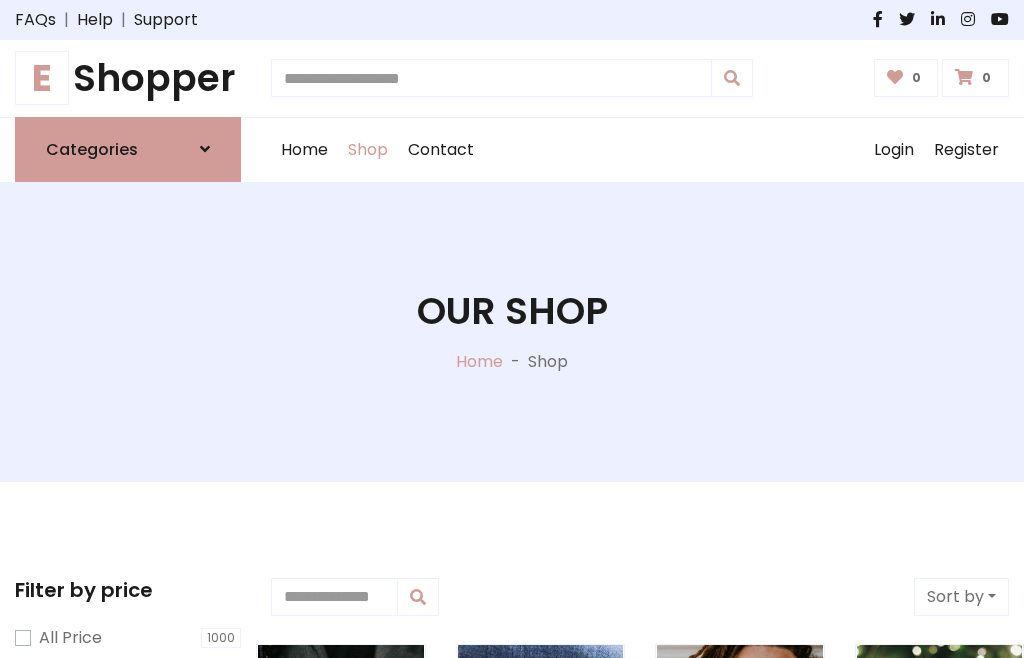 scroll, scrollTop: 807, scrollLeft: 0, axis: vertical 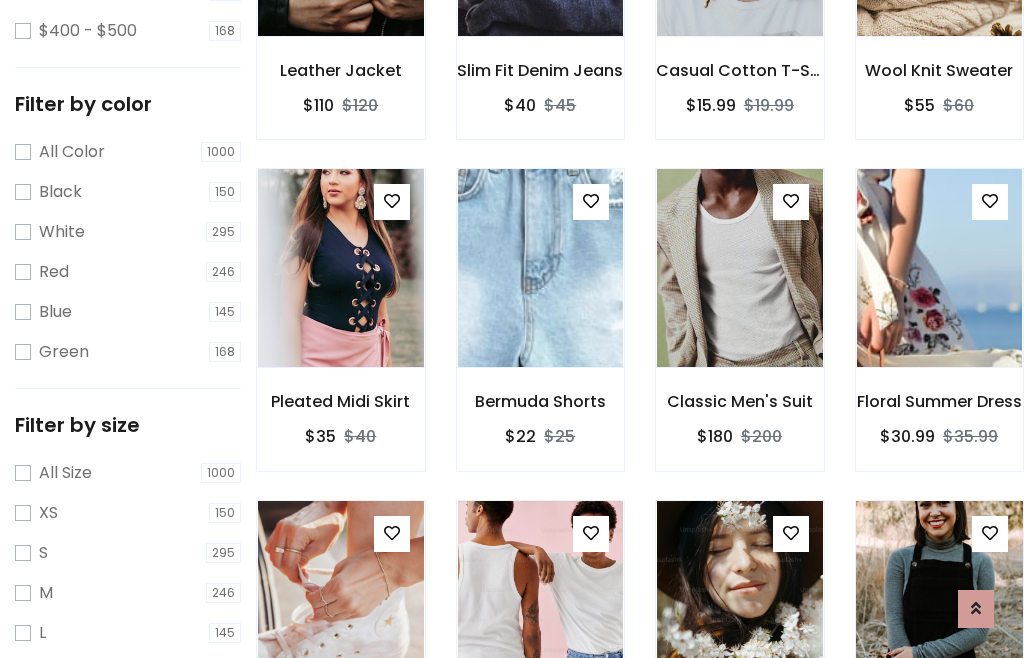 click at bounding box center [939, 600] 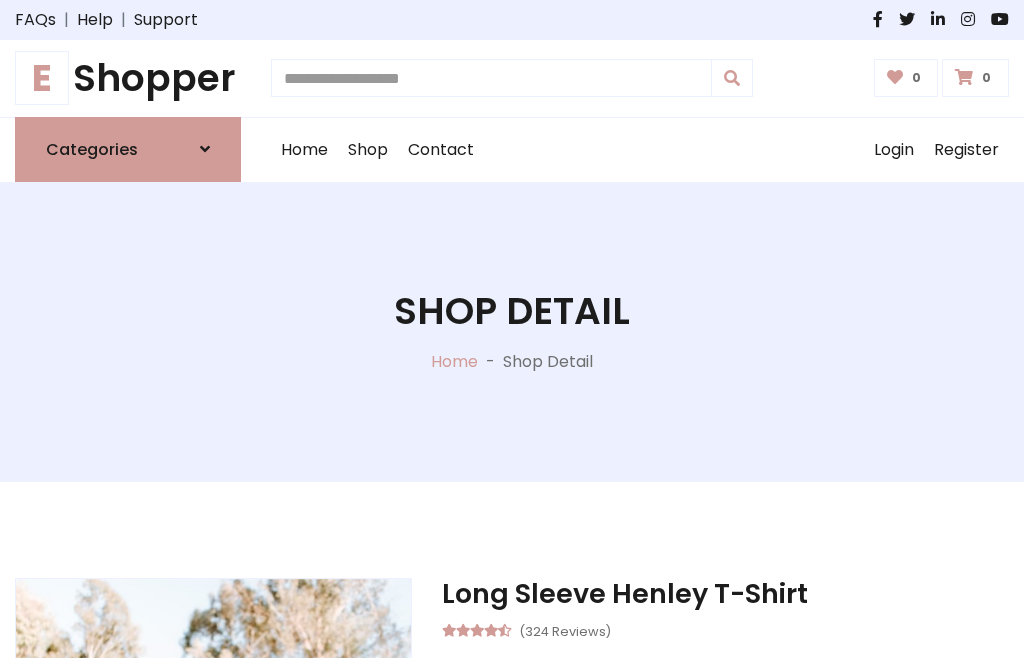 scroll, scrollTop: 0, scrollLeft: 0, axis: both 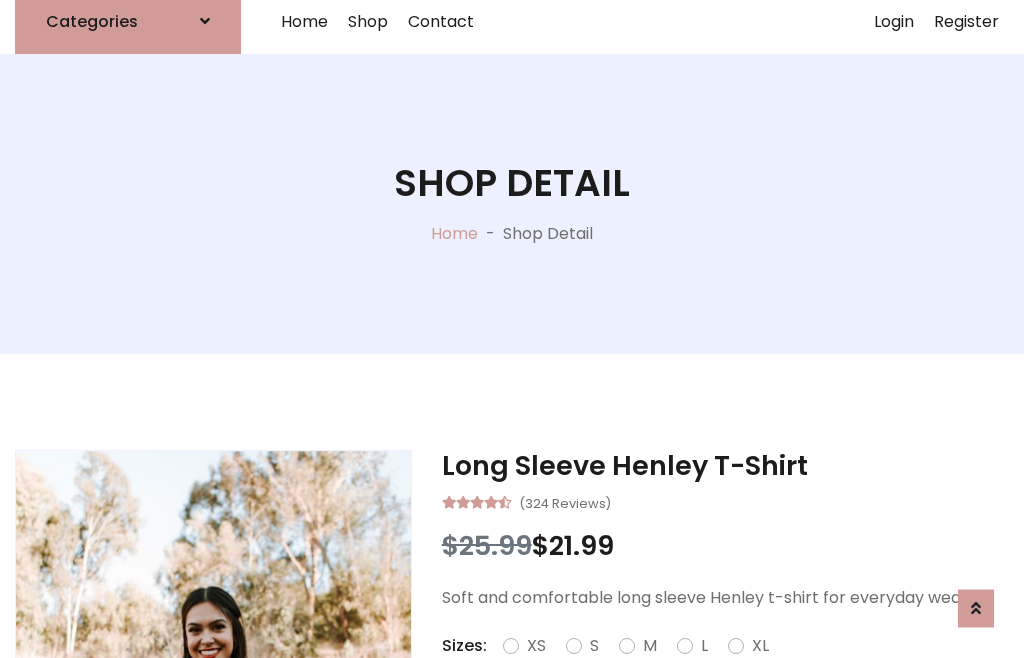 click on "Red" at bounding box center (732, 670) 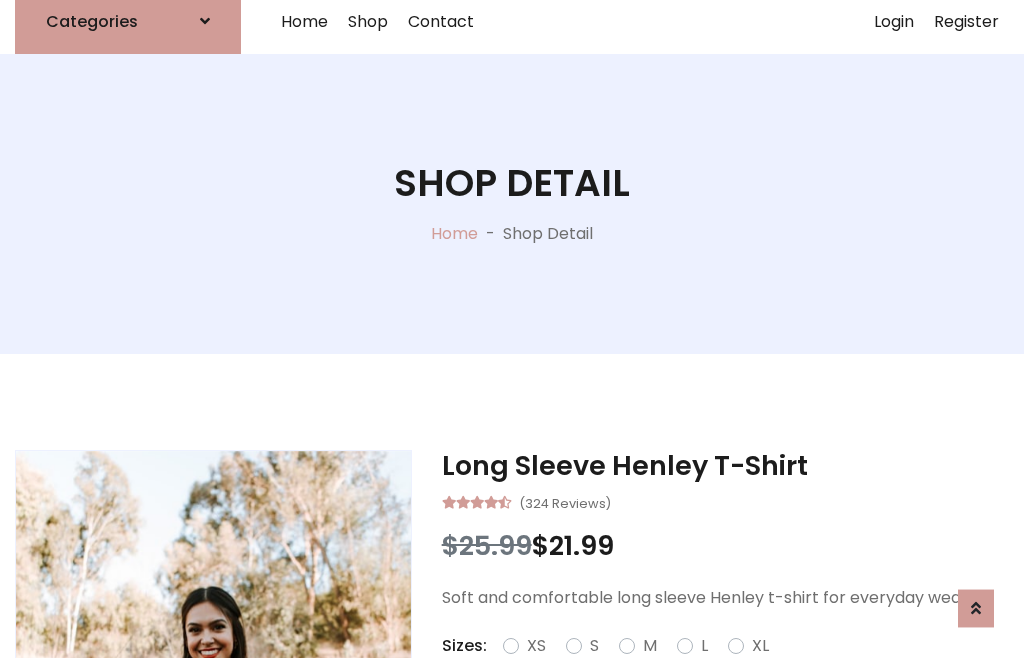 scroll, scrollTop: 152, scrollLeft: 0, axis: vertical 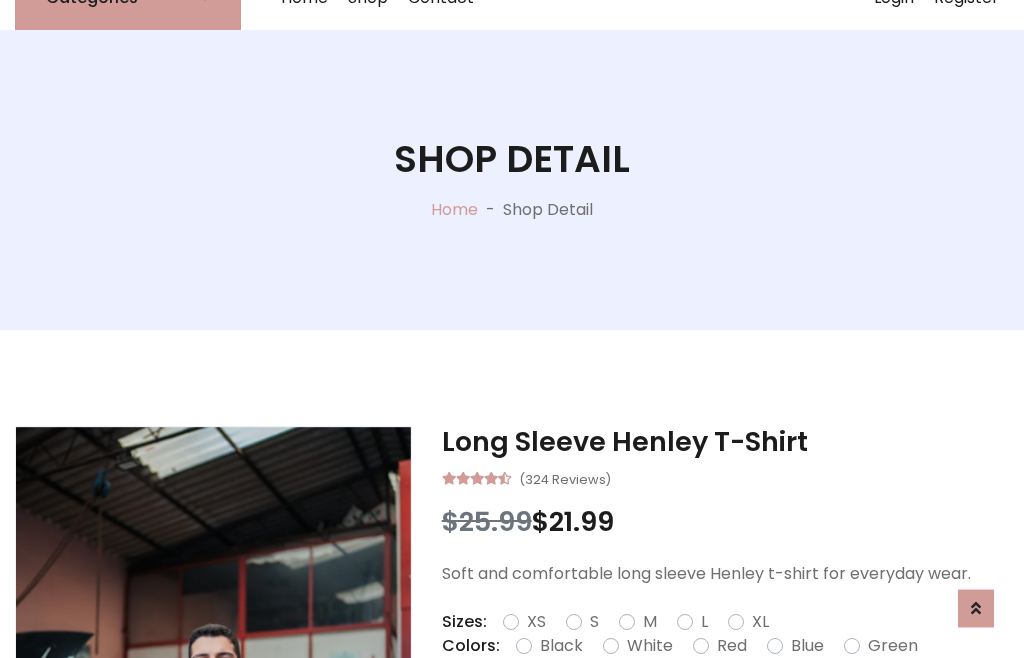 click on "Add To Cart" at bounding box center [663, 709] 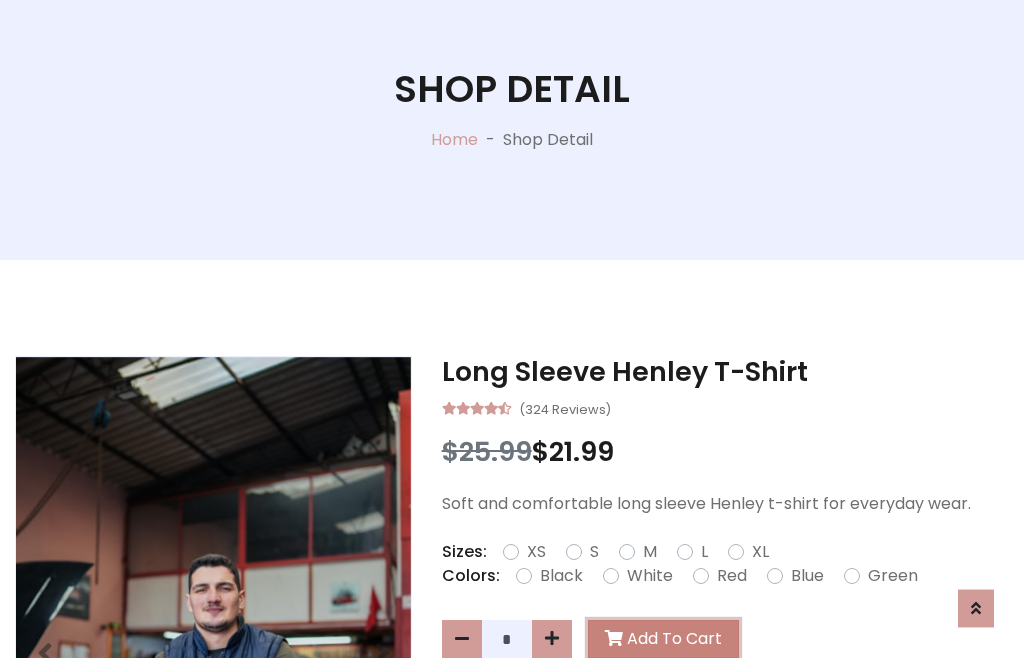 scroll, scrollTop: 0, scrollLeft: 0, axis: both 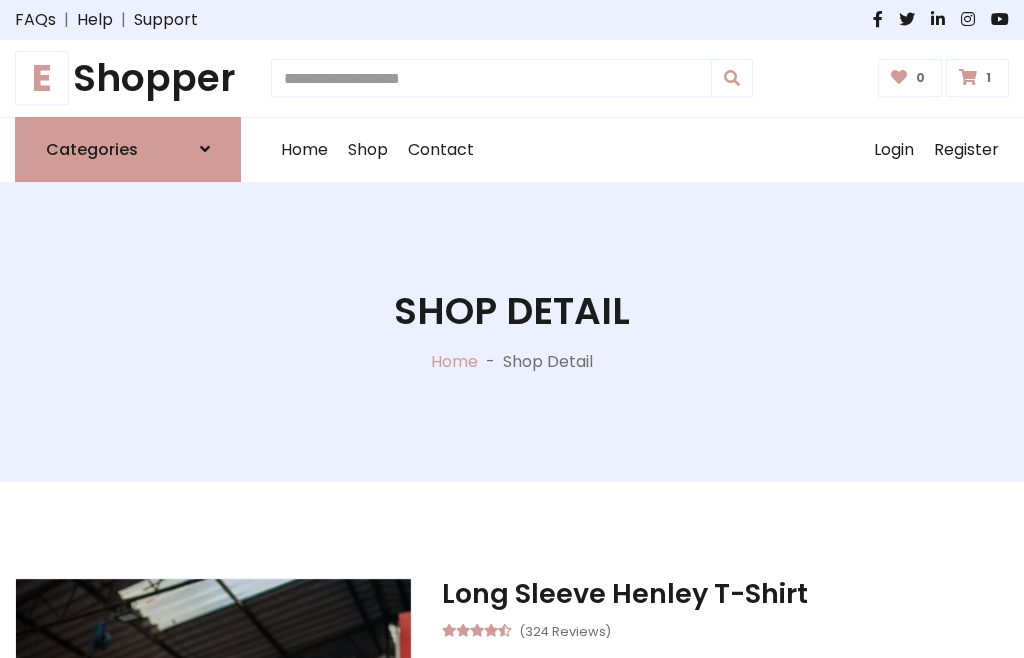 click at bounding box center [968, 77] 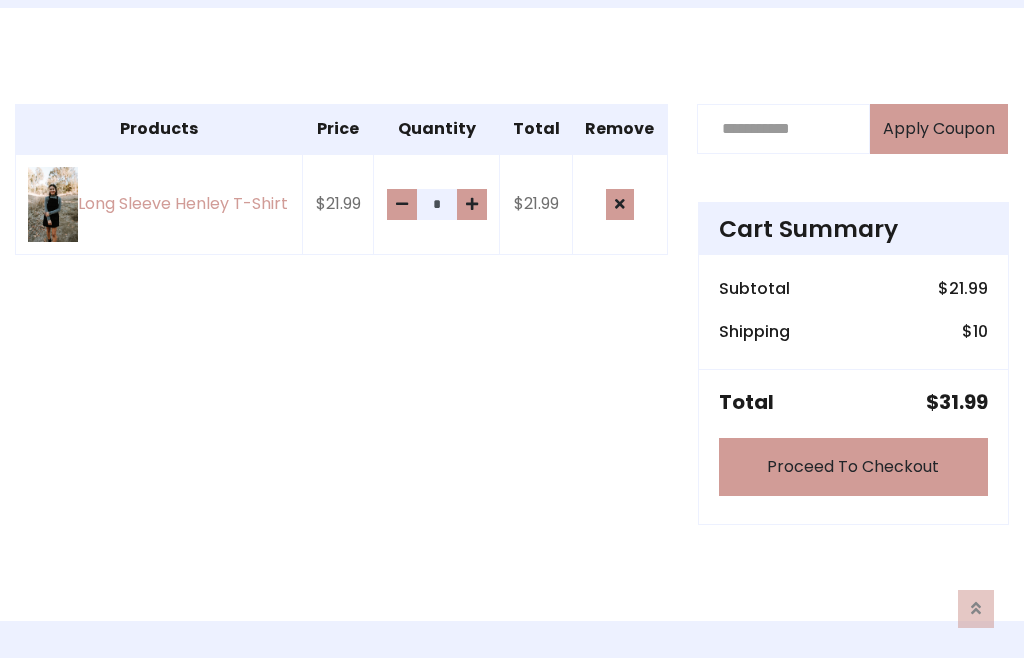 scroll, scrollTop: 474, scrollLeft: 0, axis: vertical 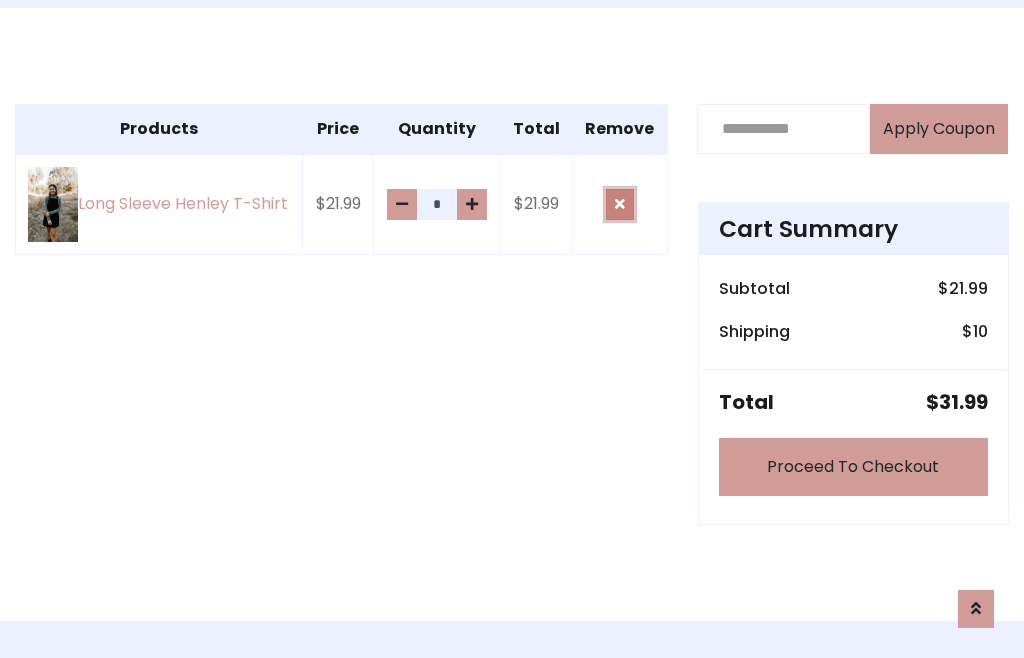 click at bounding box center (620, 204) 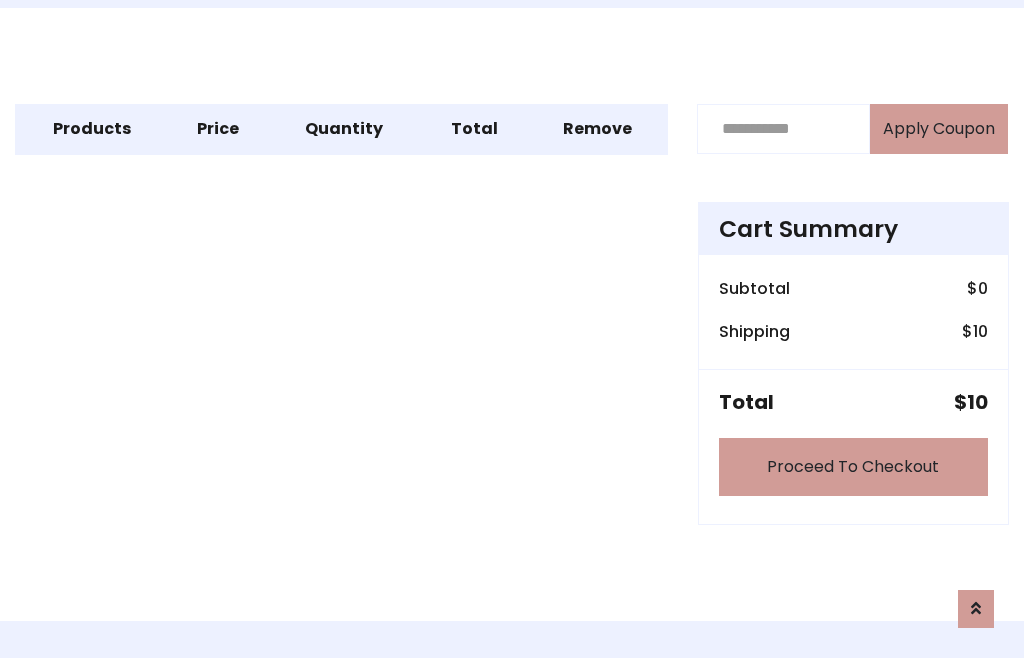 scroll, scrollTop: 247, scrollLeft: 0, axis: vertical 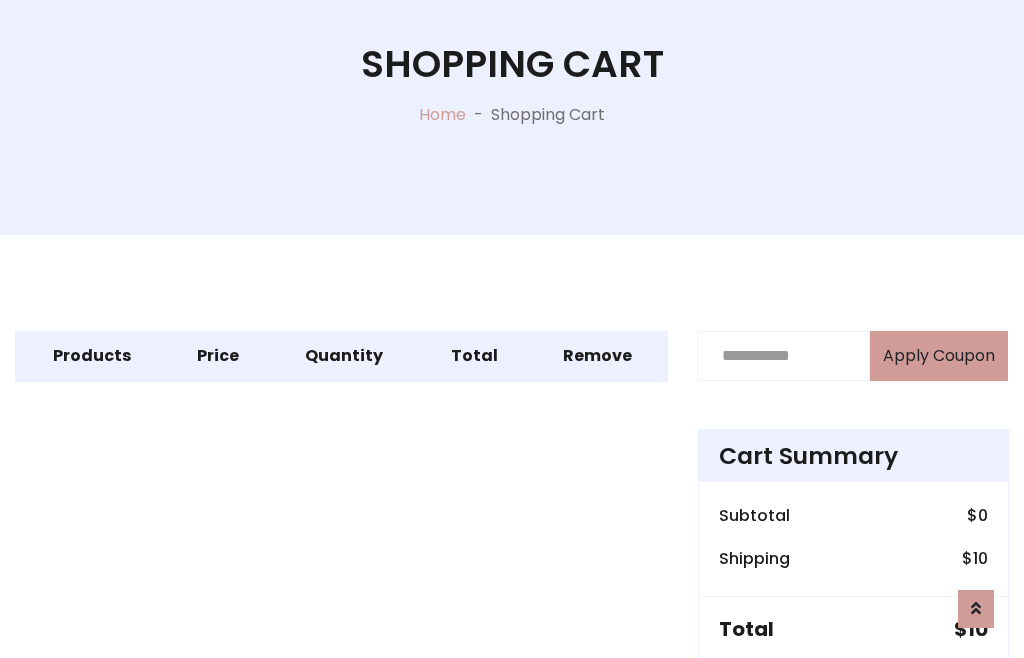 click on "Proceed To Checkout" at bounding box center [853, 694] 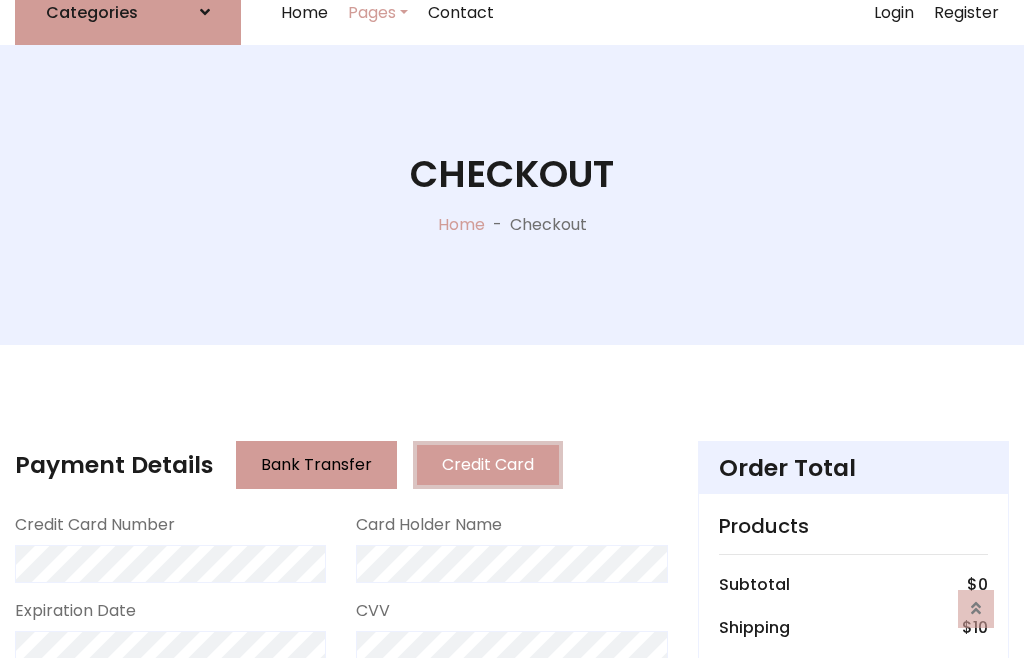 scroll, scrollTop: 137, scrollLeft: 0, axis: vertical 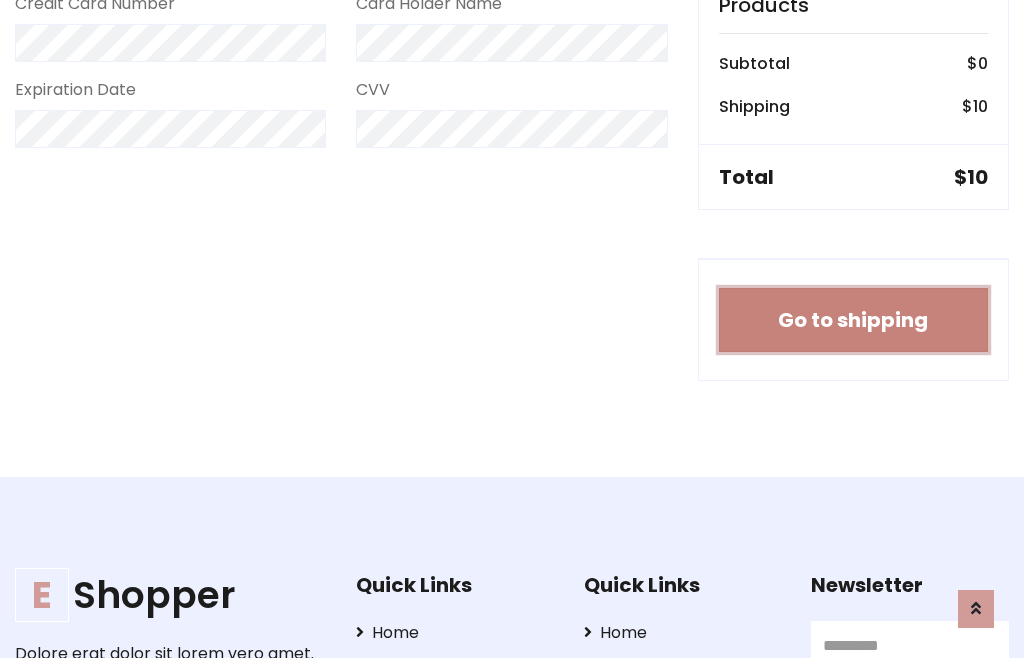 click on "Go to shipping" at bounding box center (853, 320) 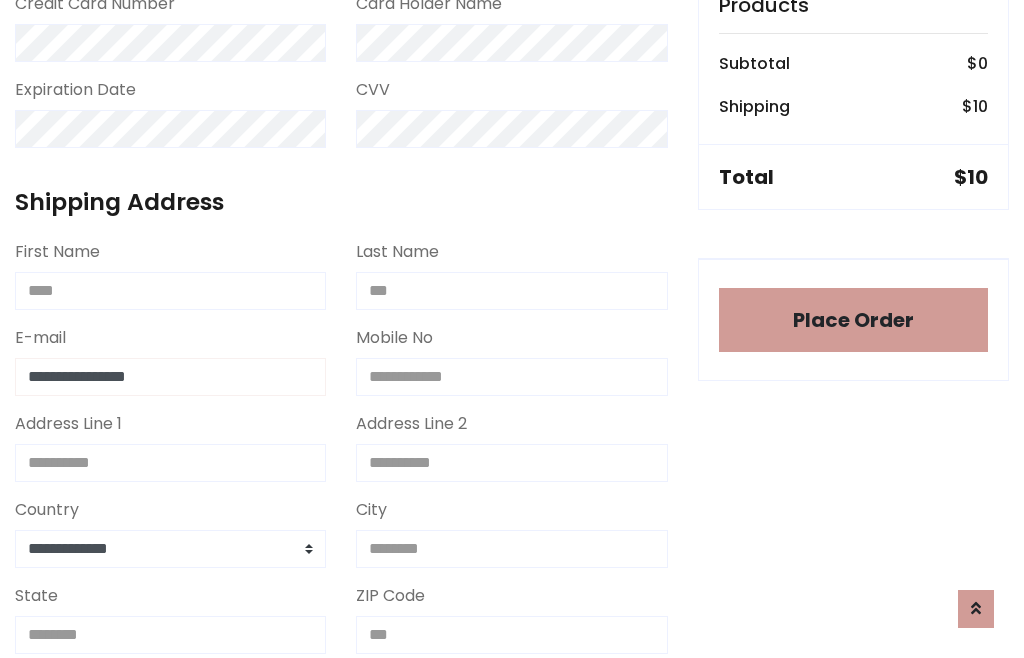 type on "**********" 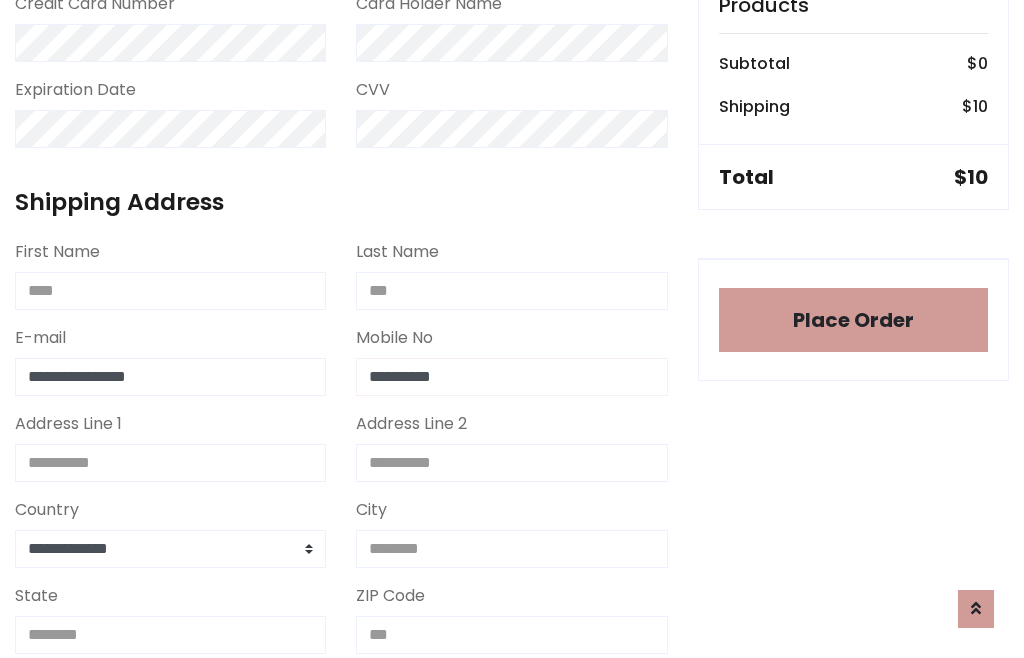 type on "**********" 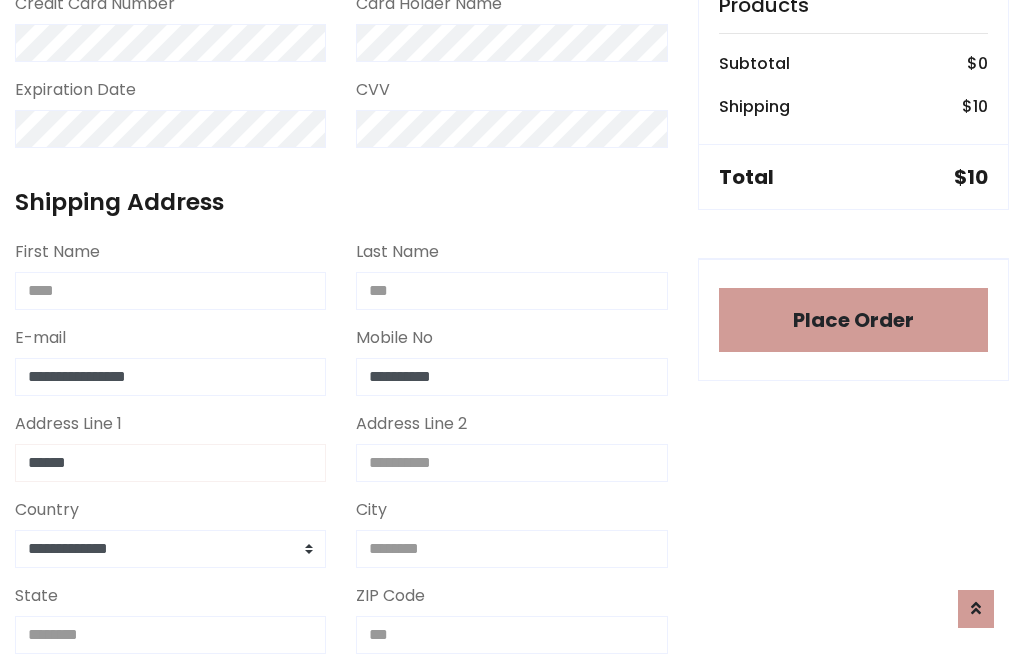 type on "******" 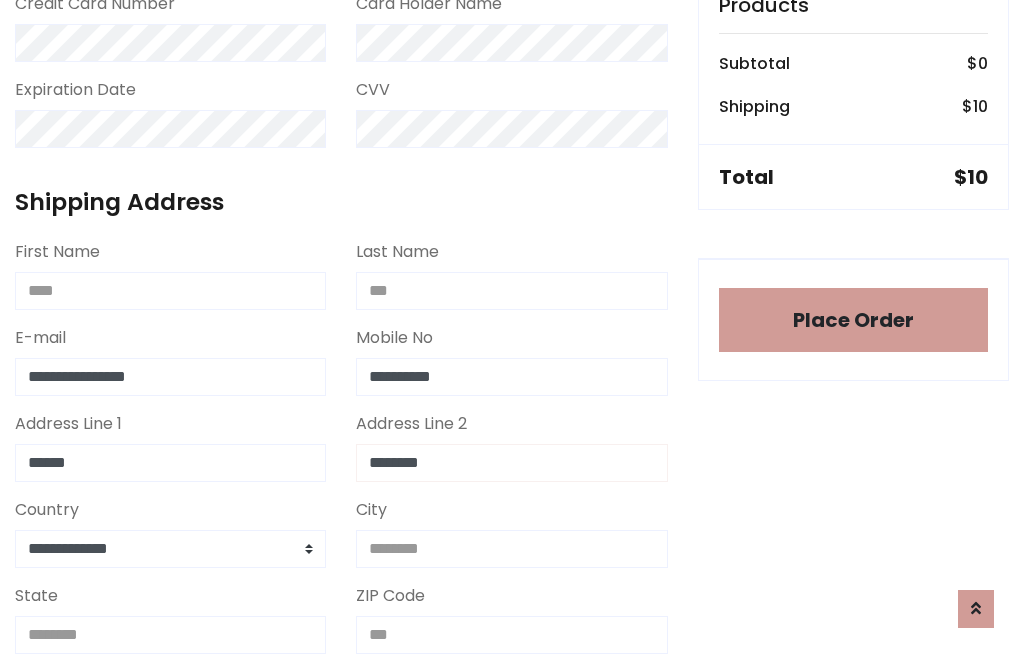 type on "********" 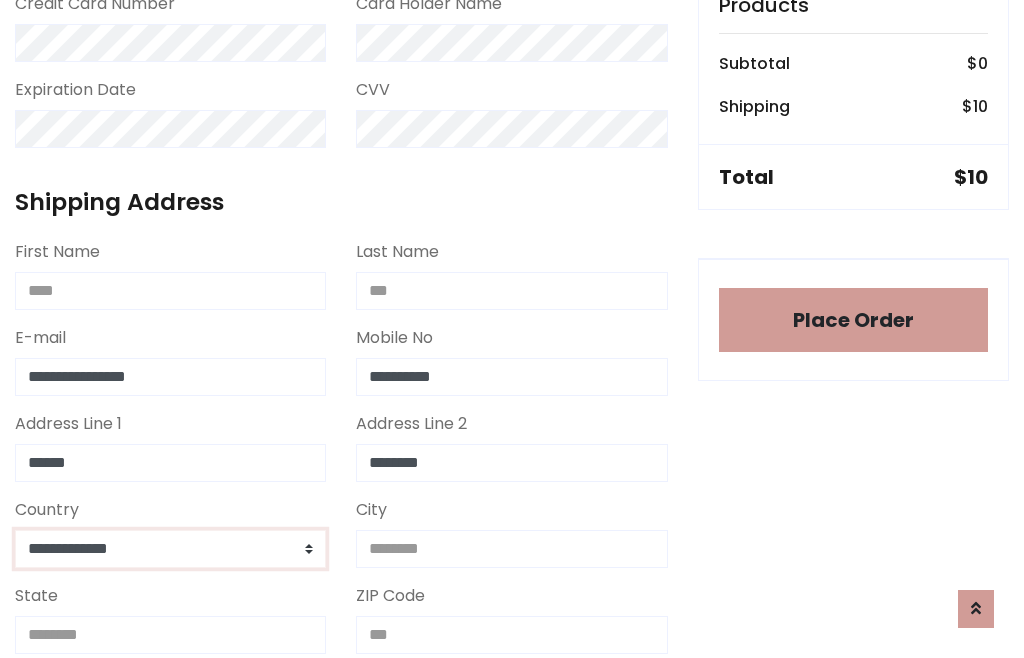 select on "*******" 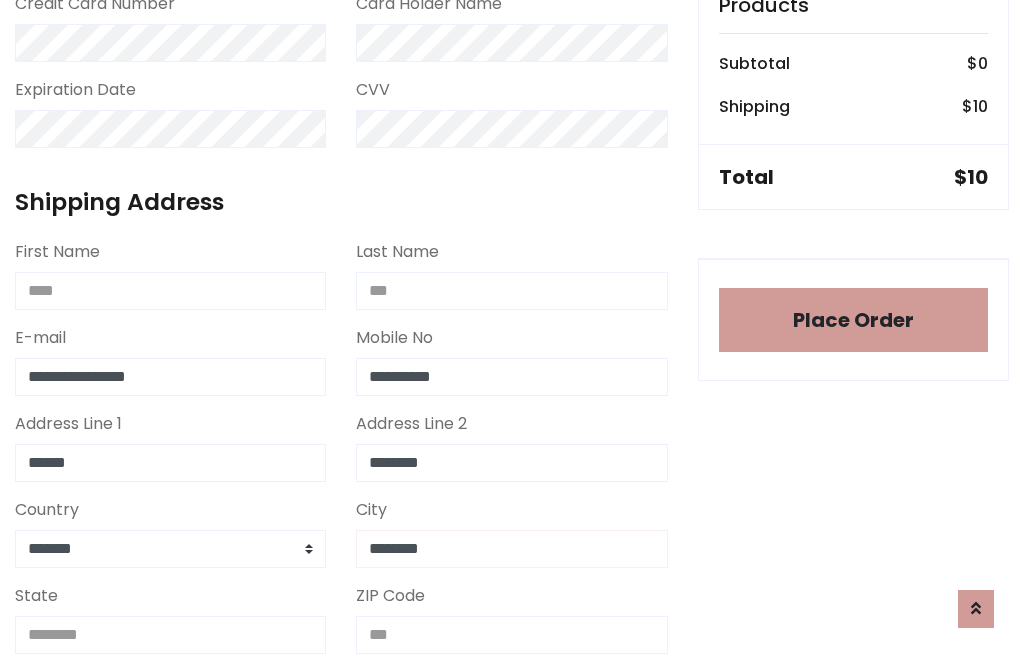type on "********" 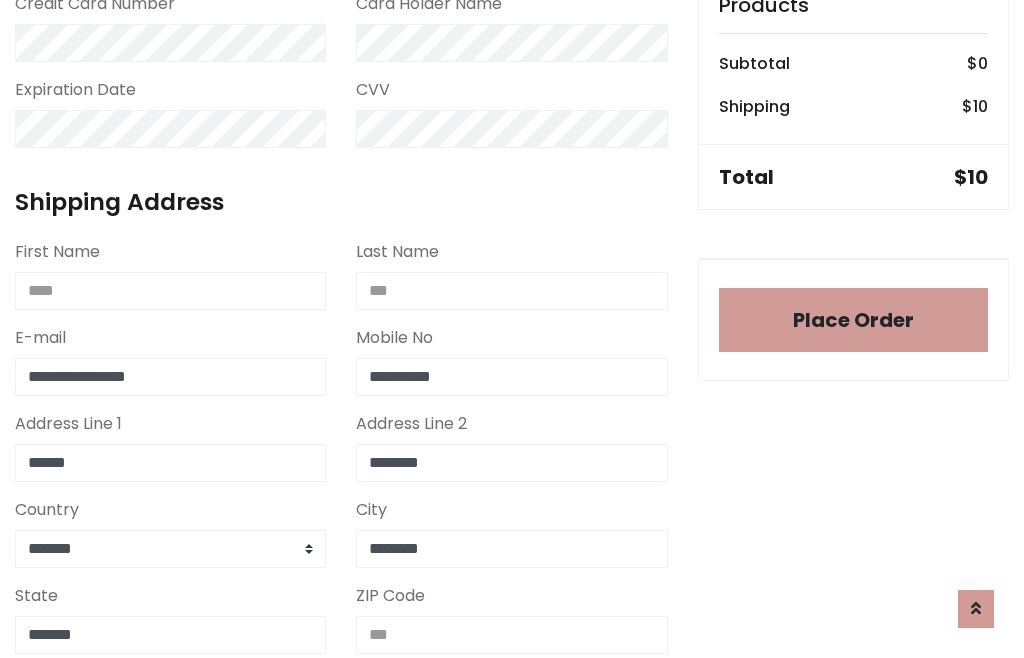 type on "*******" 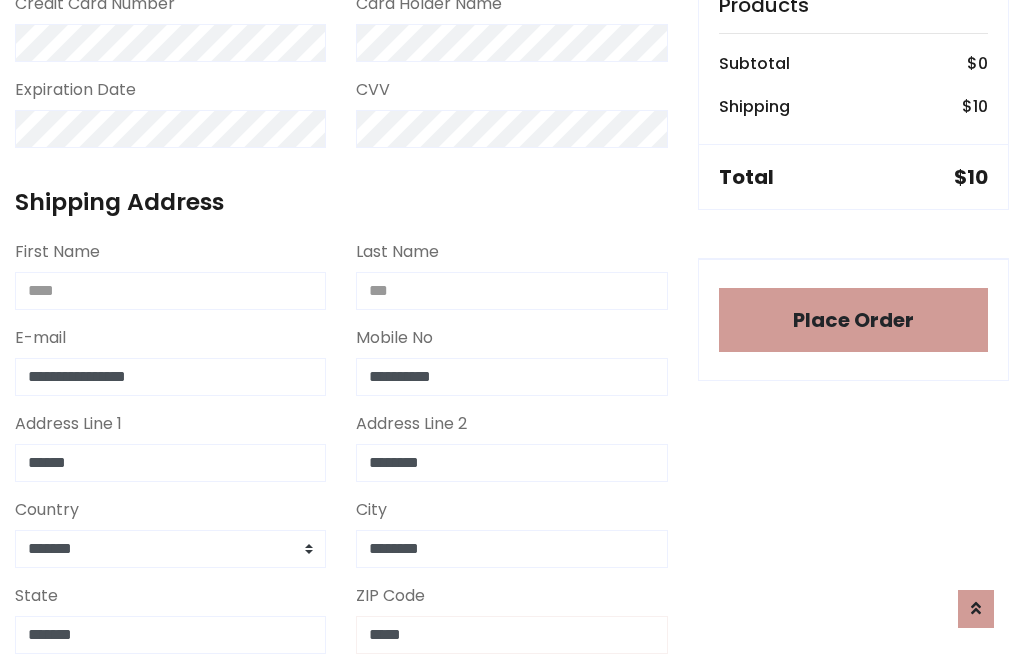 scroll, scrollTop: 403, scrollLeft: 0, axis: vertical 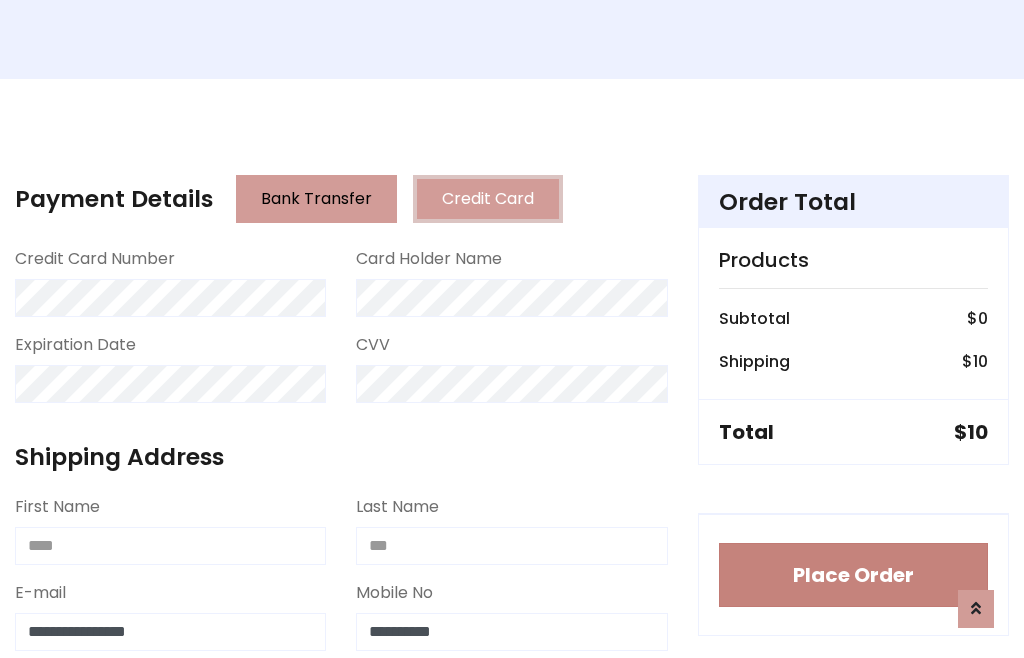 type on "*****" 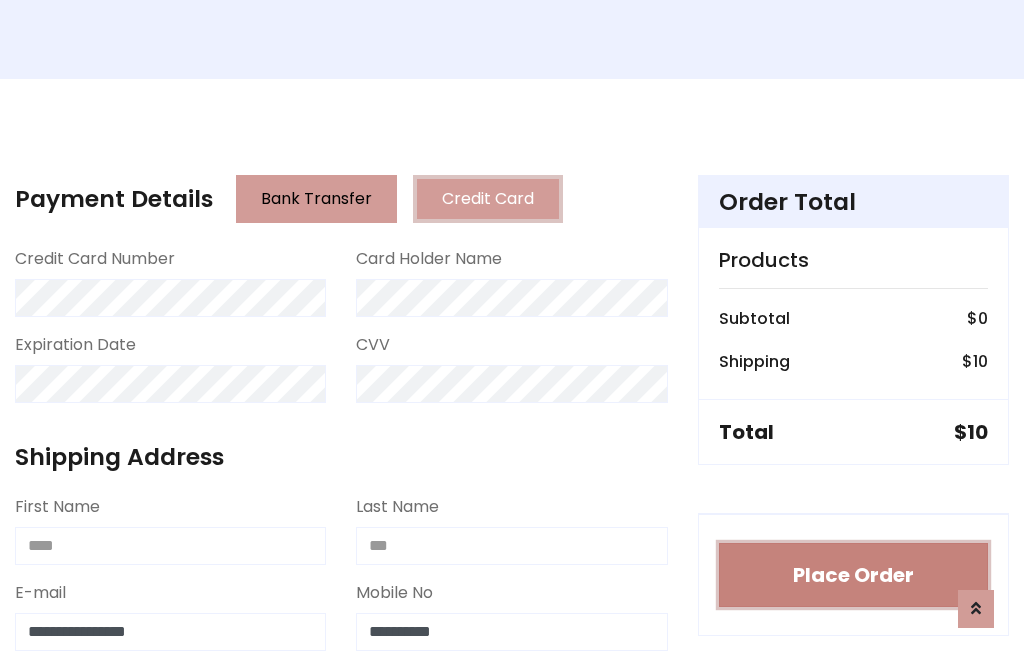 click on "Place Order" at bounding box center [853, 575] 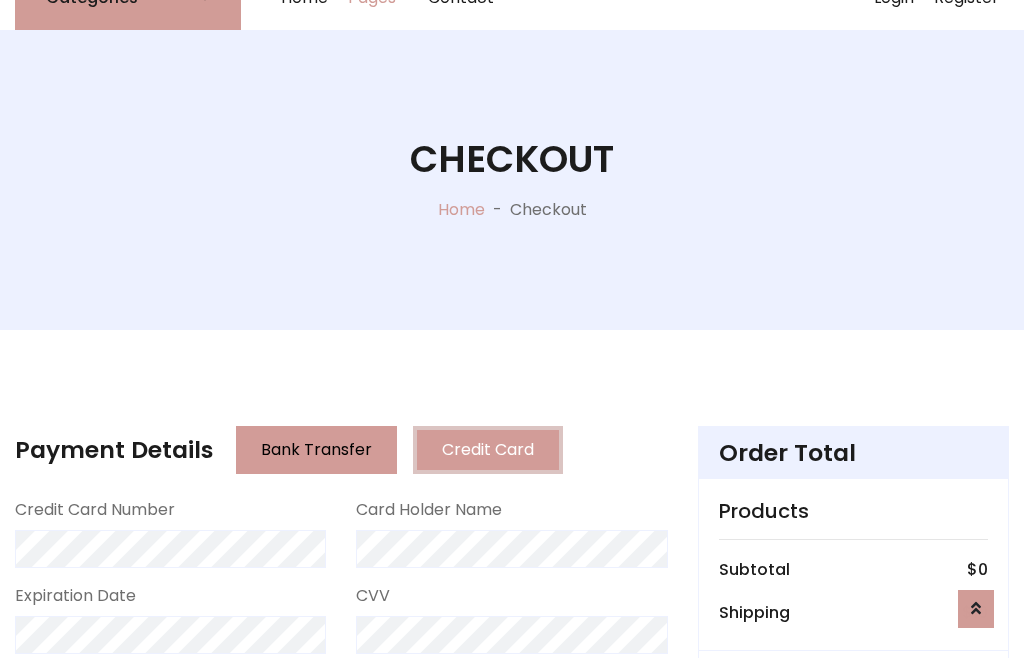 scroll, scrollTop: 0, scrollLeft: 0, axis: both 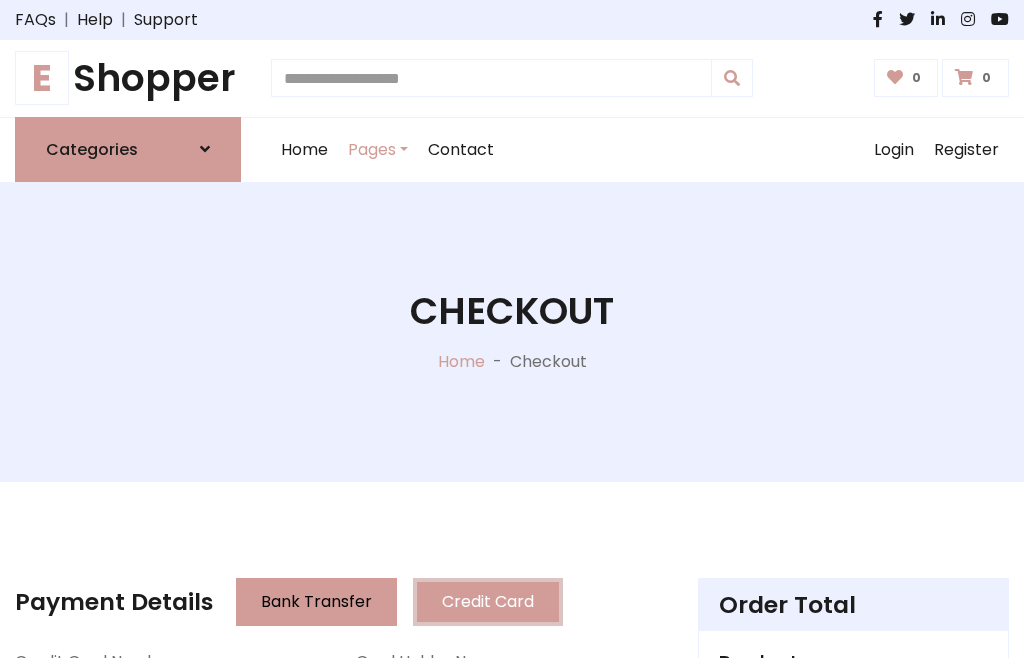 click on "E Shopper" at bounding box center [128, 78] 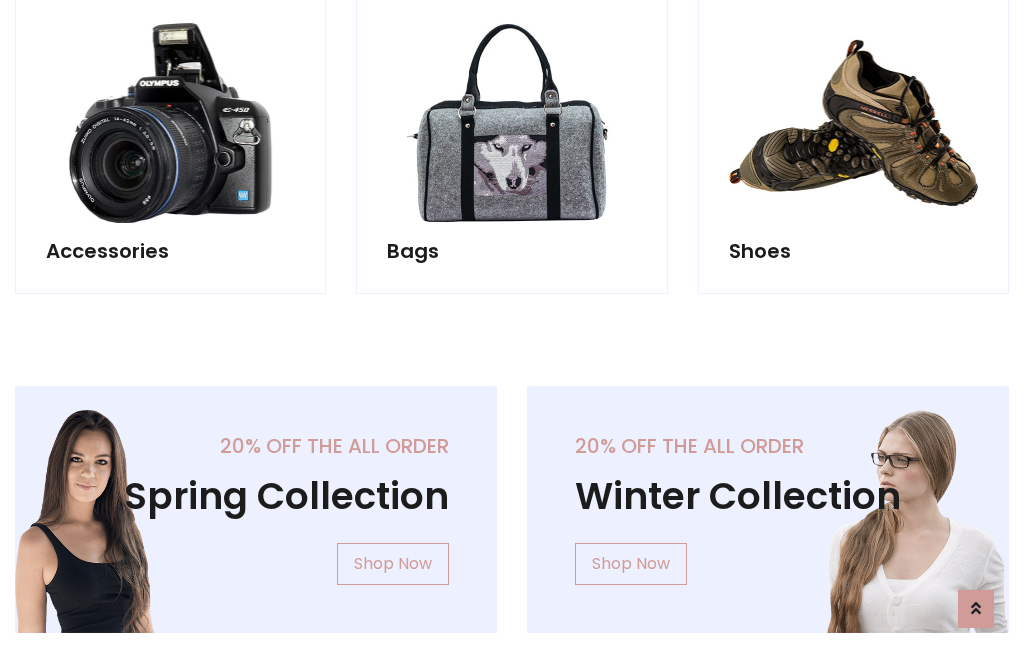 scroll, scrollTop: 770, scrollLeft: 0, axis: vertical 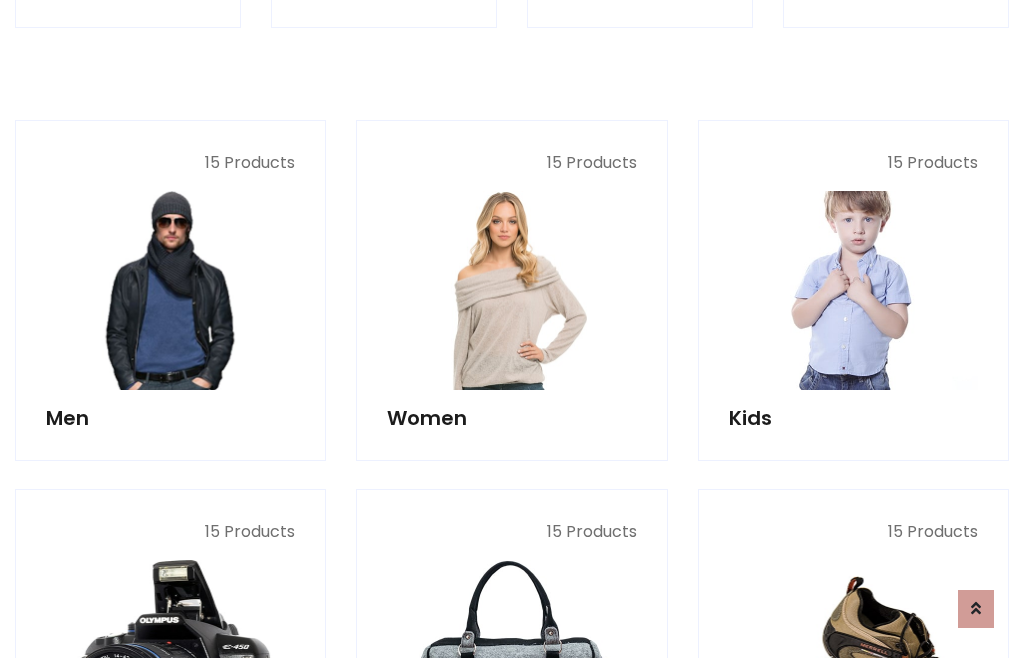 click at bounding box center [853, 290] 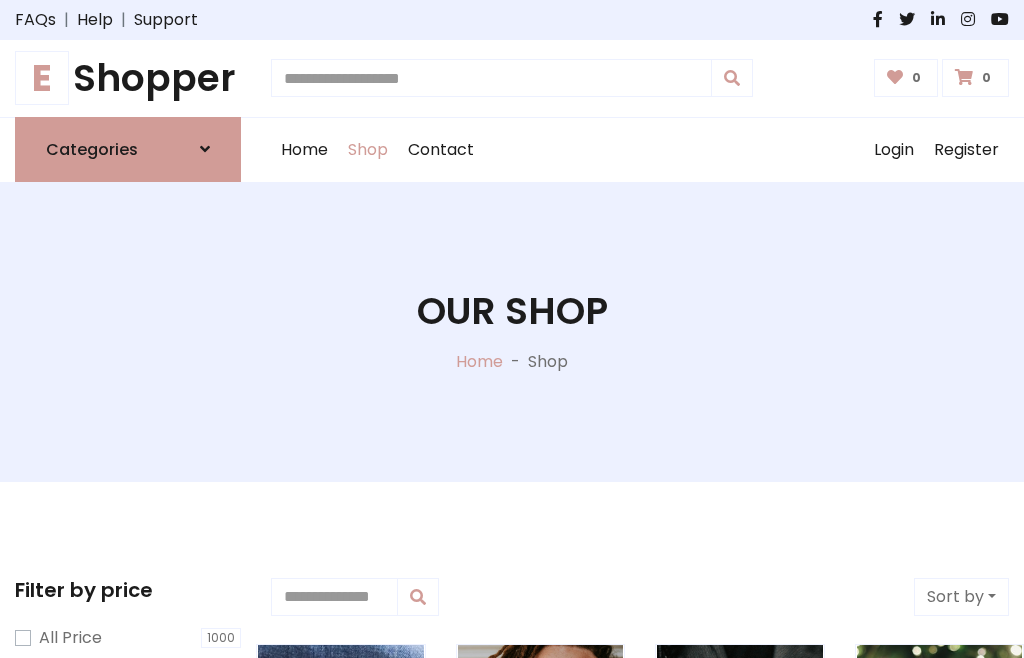 scroll, scrollTop: 549, scrollLeft: 0, axis: vertical 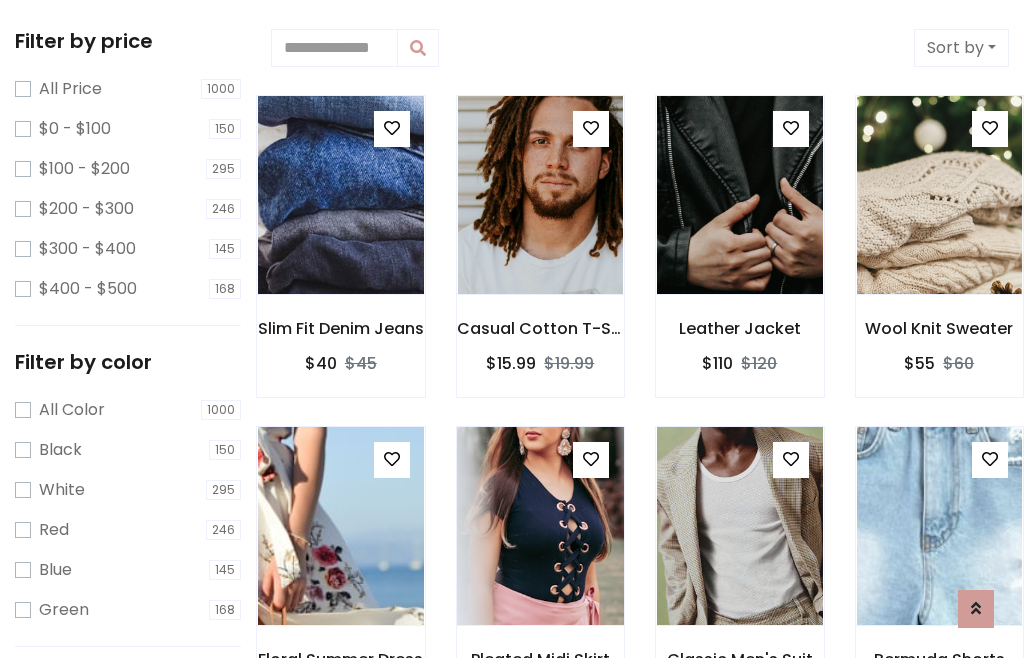 click at bounding box center [591, 459] 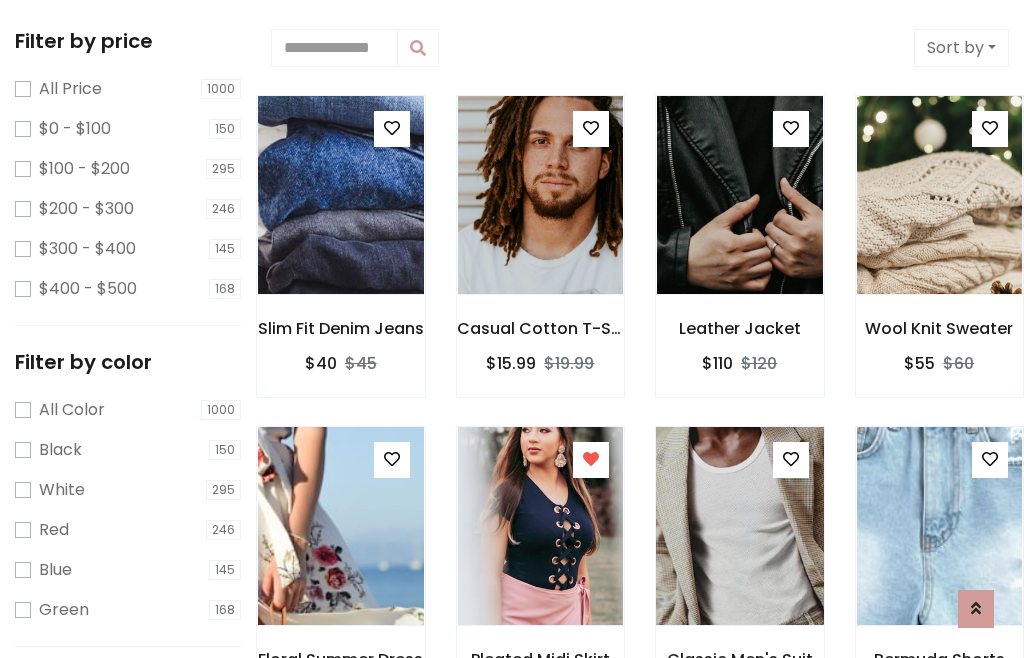 click at bounding box center [739, 526] 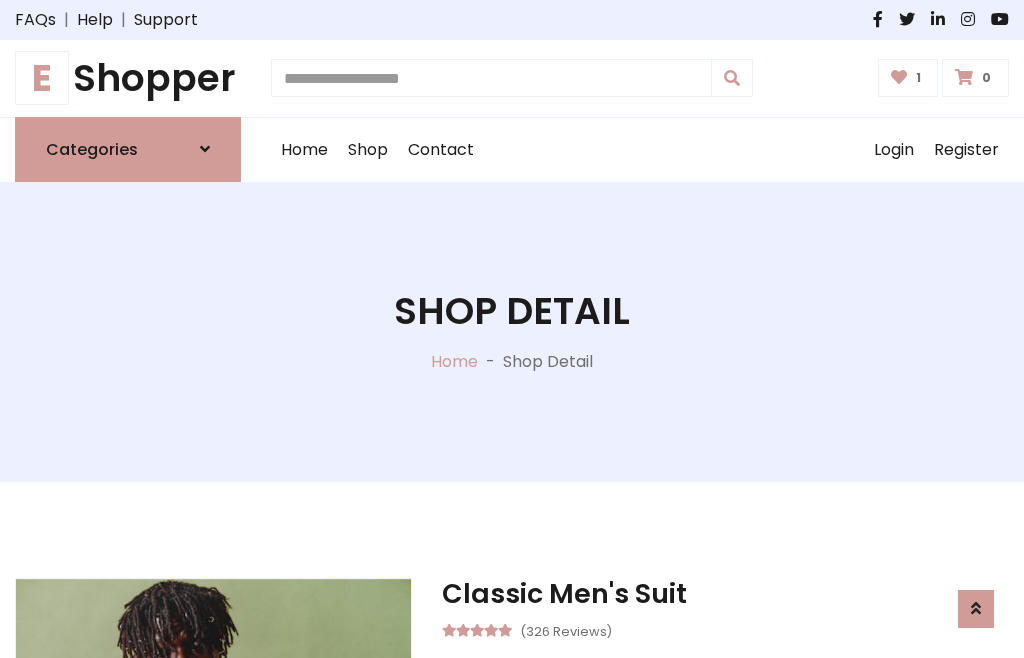 scroll, scrollTop: 262, scrollLeft: 0, axis: vertical 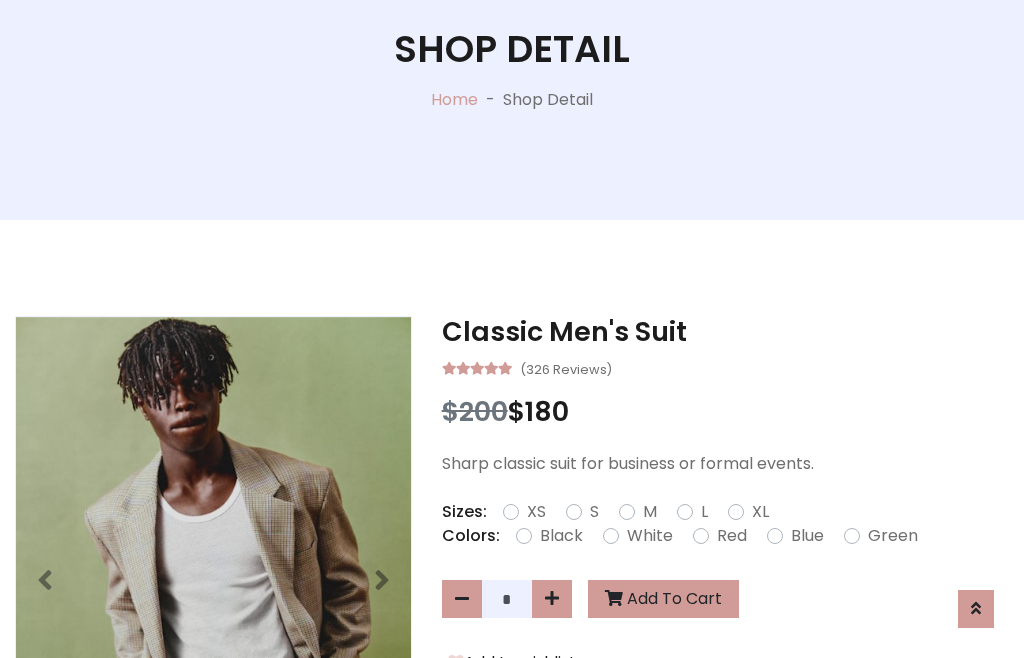 click on "XL" at bounding box center [760, 512] 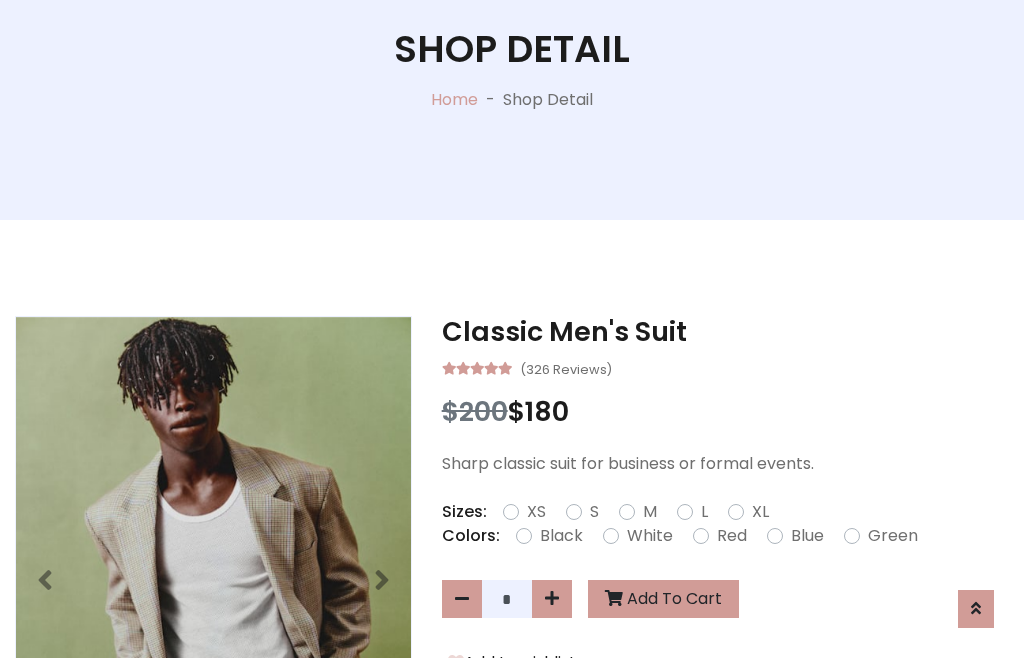 click on "Black" at bounding box center (561, 536) 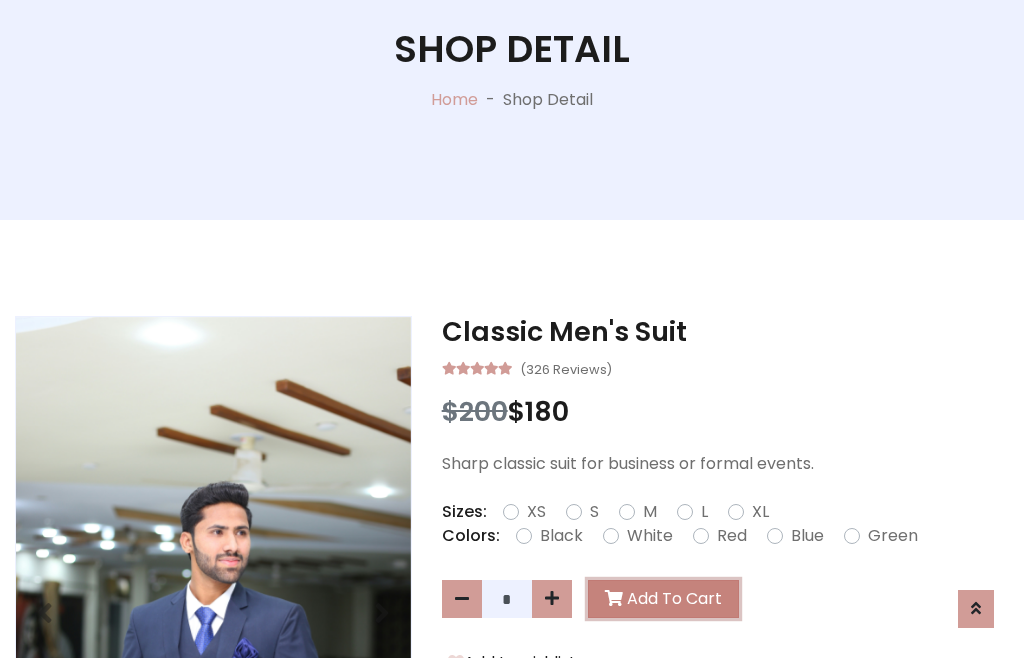 click on "Add To Cart" at bounding box center [663, 599] 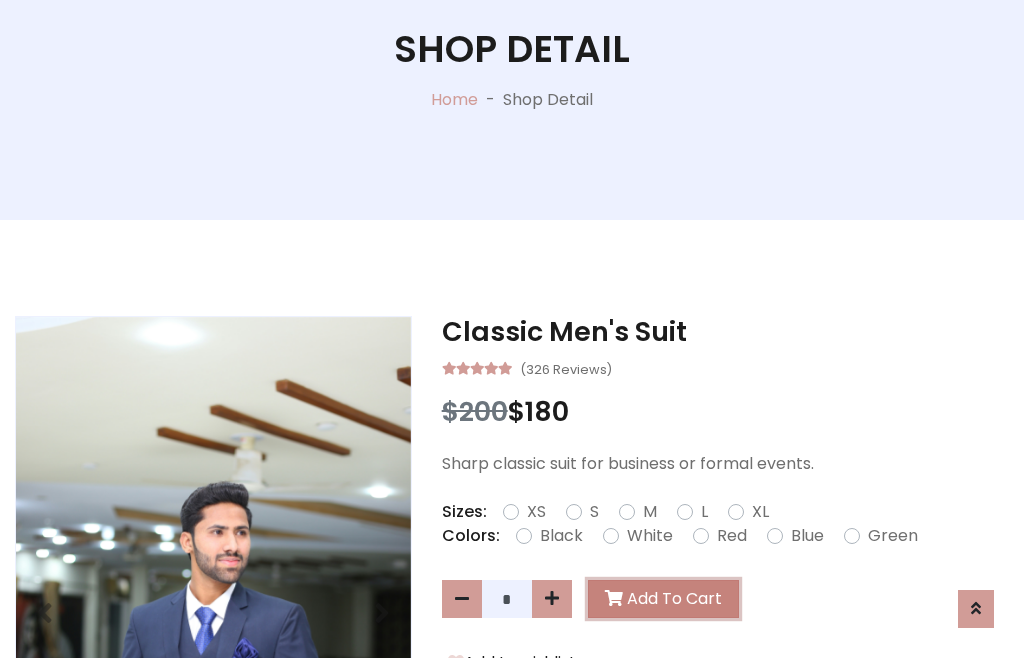 scroll, scrollTop: 0, scrollLeft: 0, axis: both 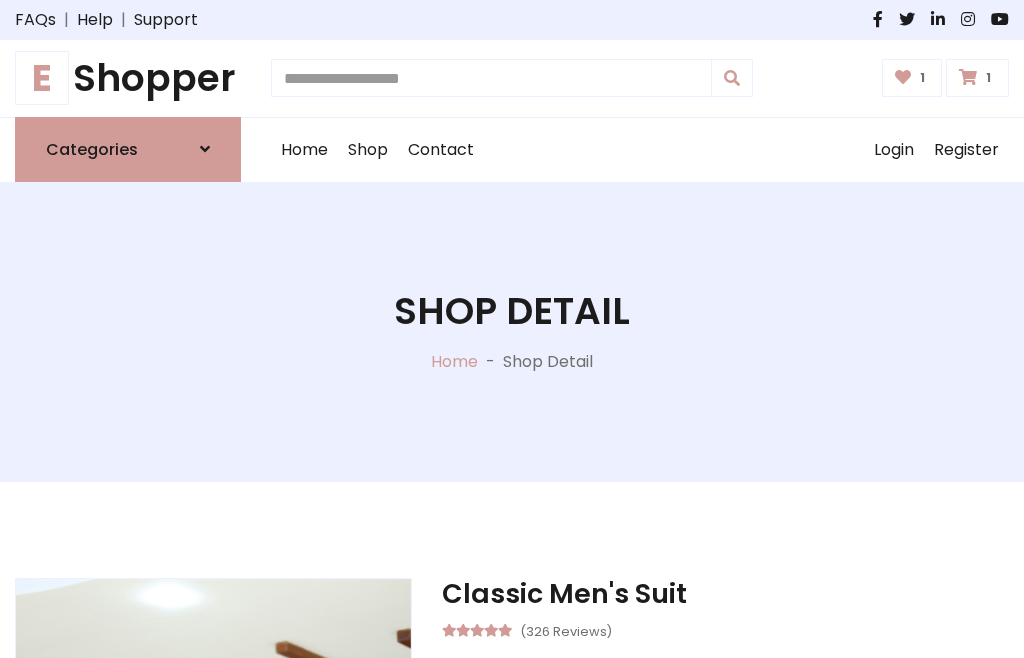 click at bounding box center (968, 77) 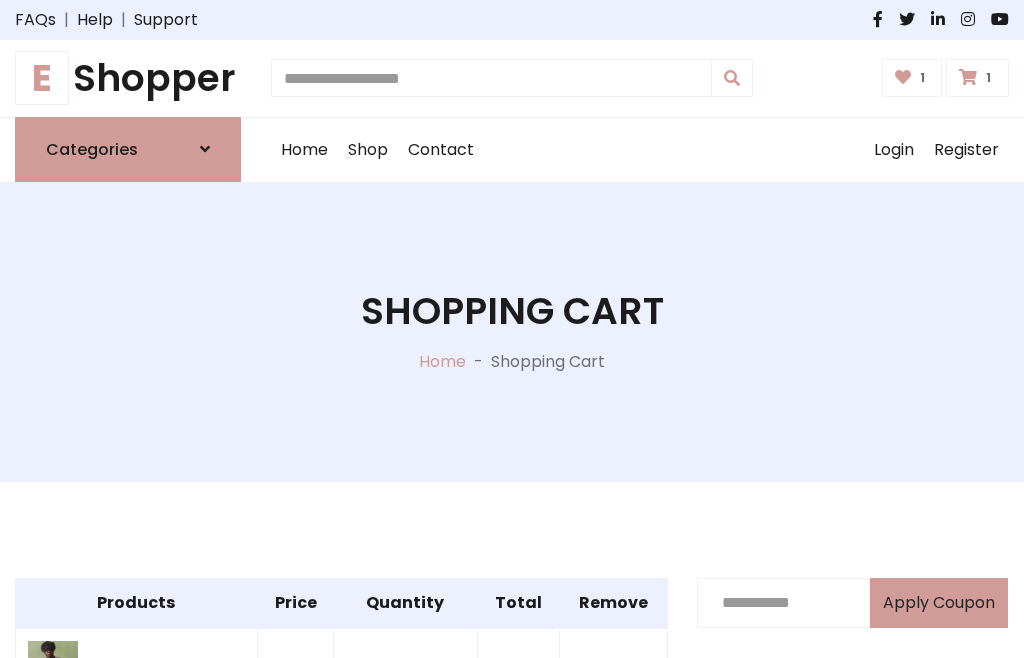 scroll, scrollTop: 570, scrollLeft: 0, axis: vertical 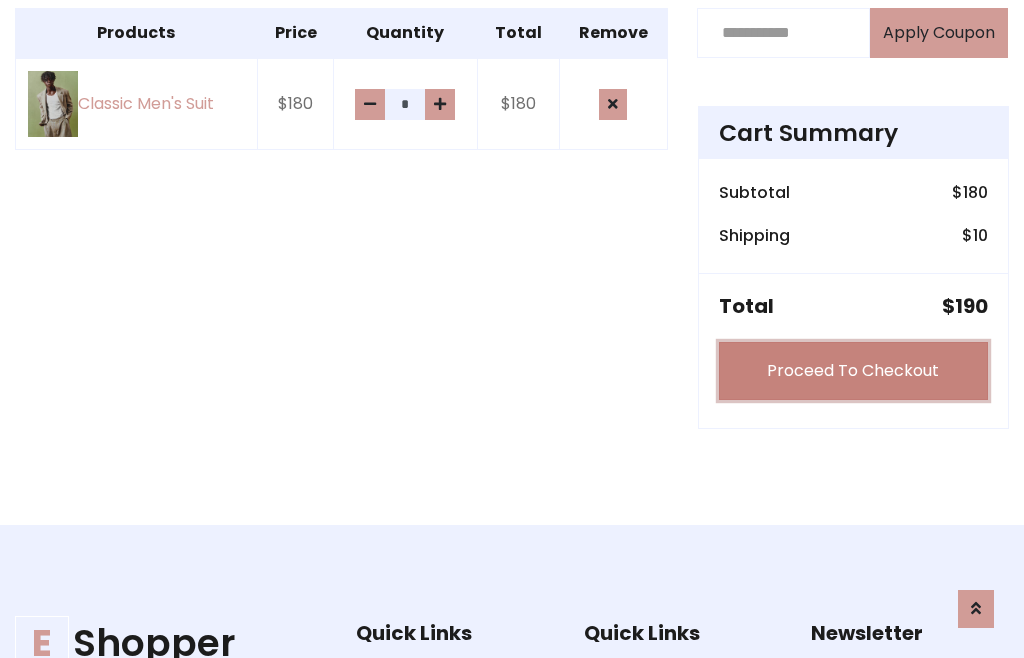 click on "Proceed To Checkout" at bounding box center (853, 371) 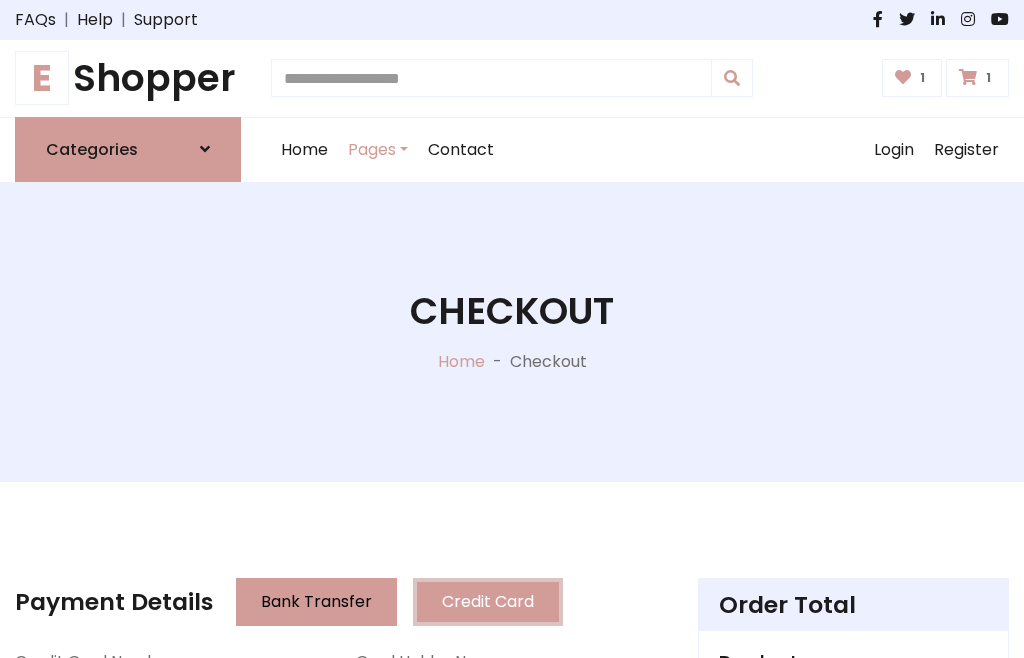 scroll, scrollTop: 201, scrollLeft: 0, axis: vertical 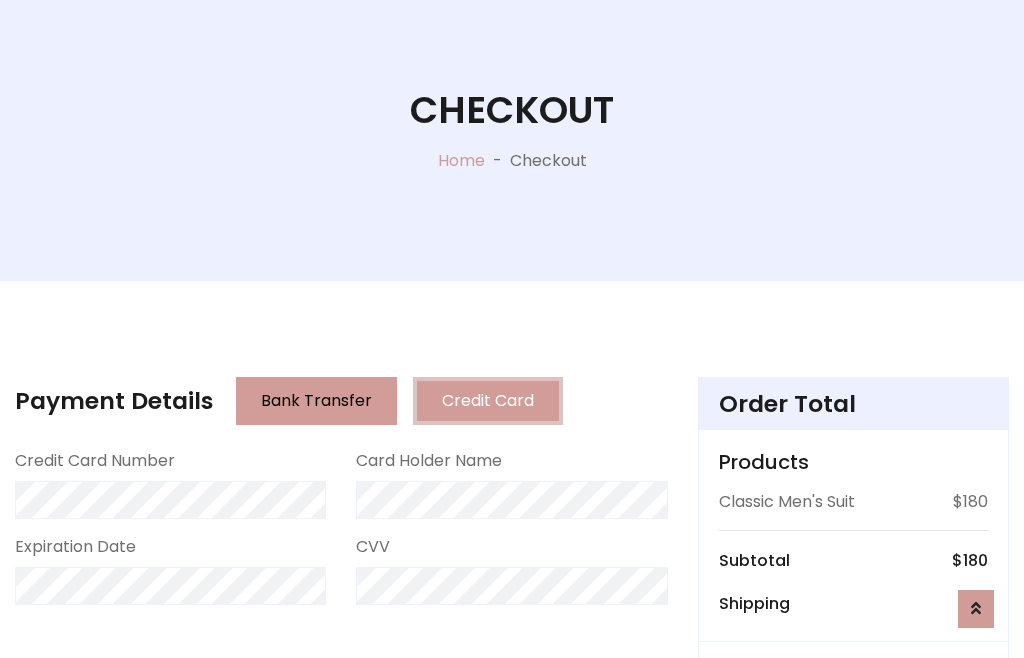 click on "Go to shipping" at bounding box center [853, 817] 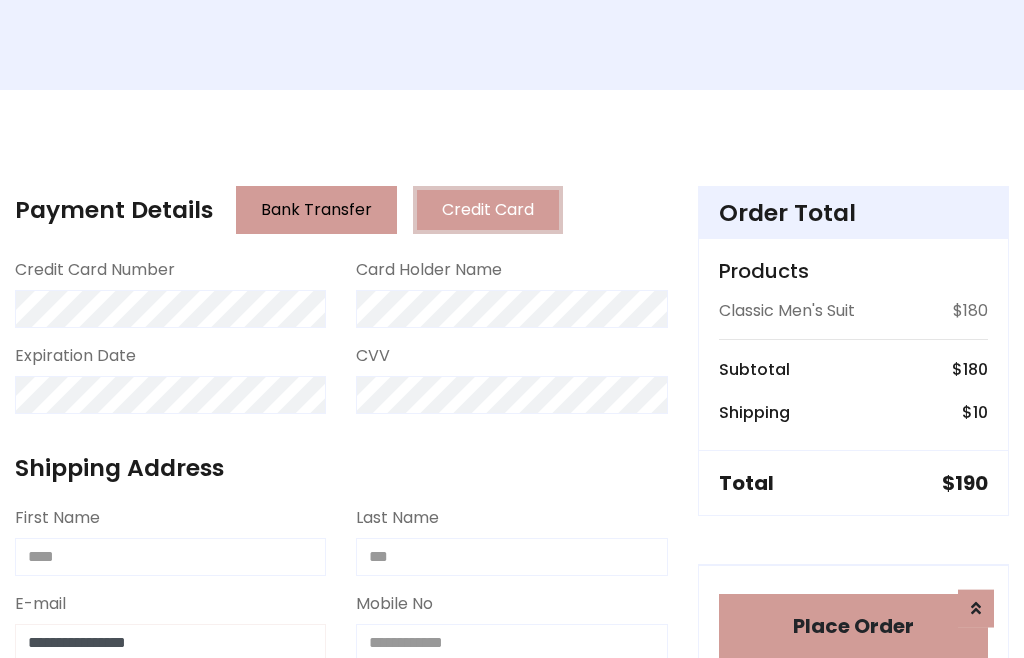 type on "**********" 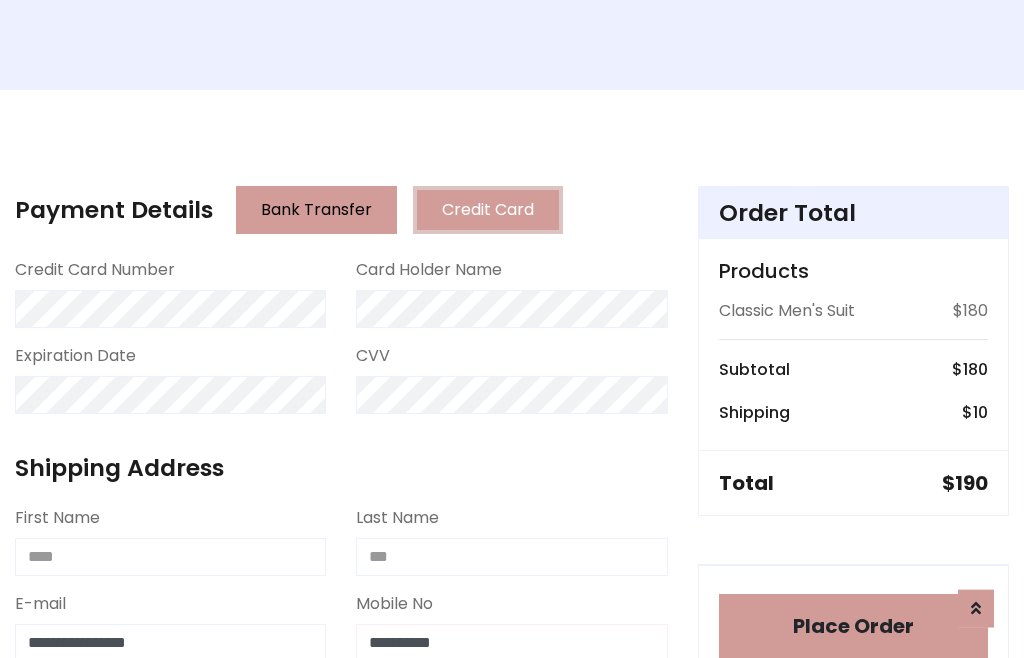 scroll, scrollTop: 573, scrollLeft: 0, axis: vertical 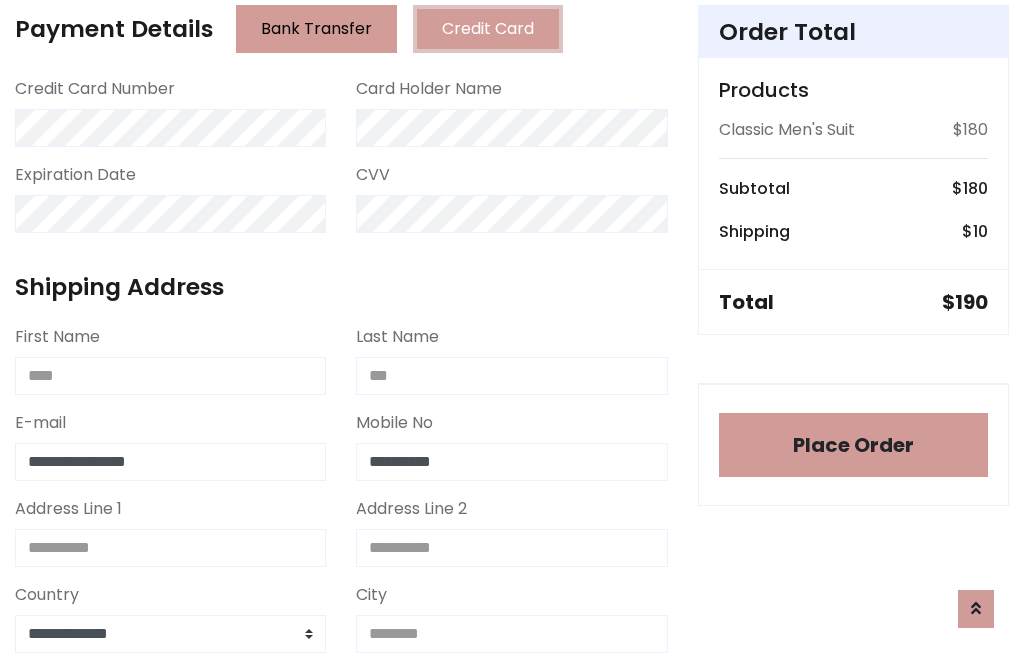 type on "**********" 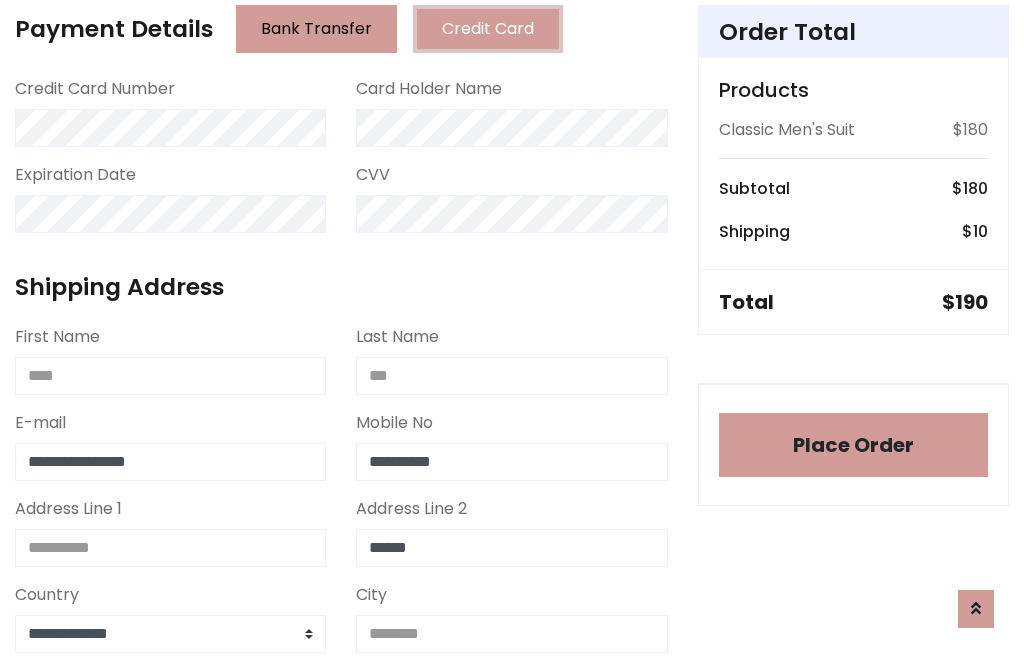 type on "******" 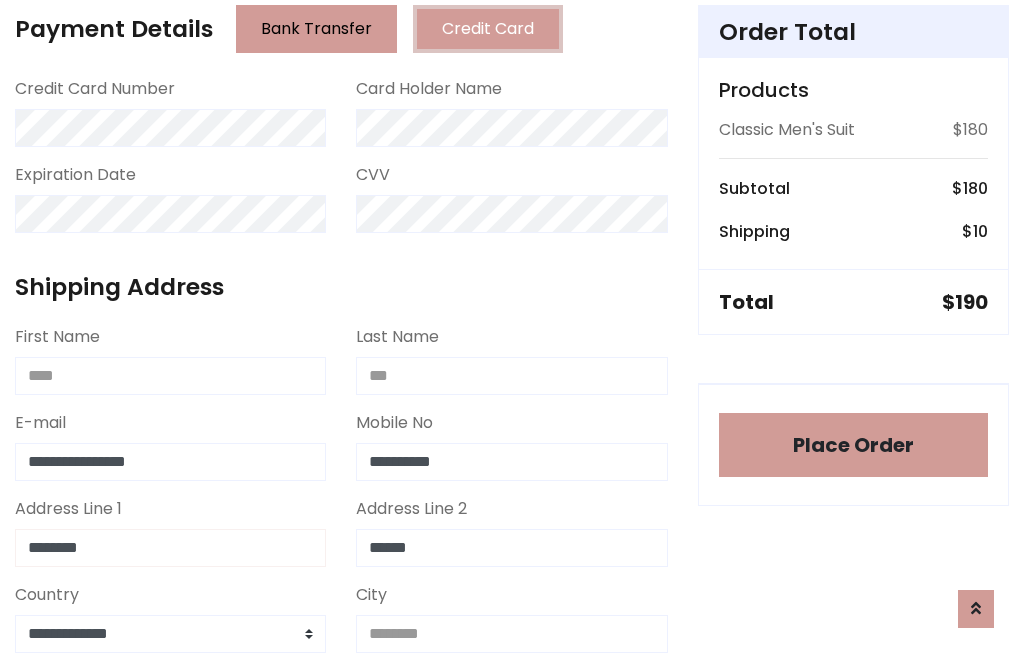 type on "********" 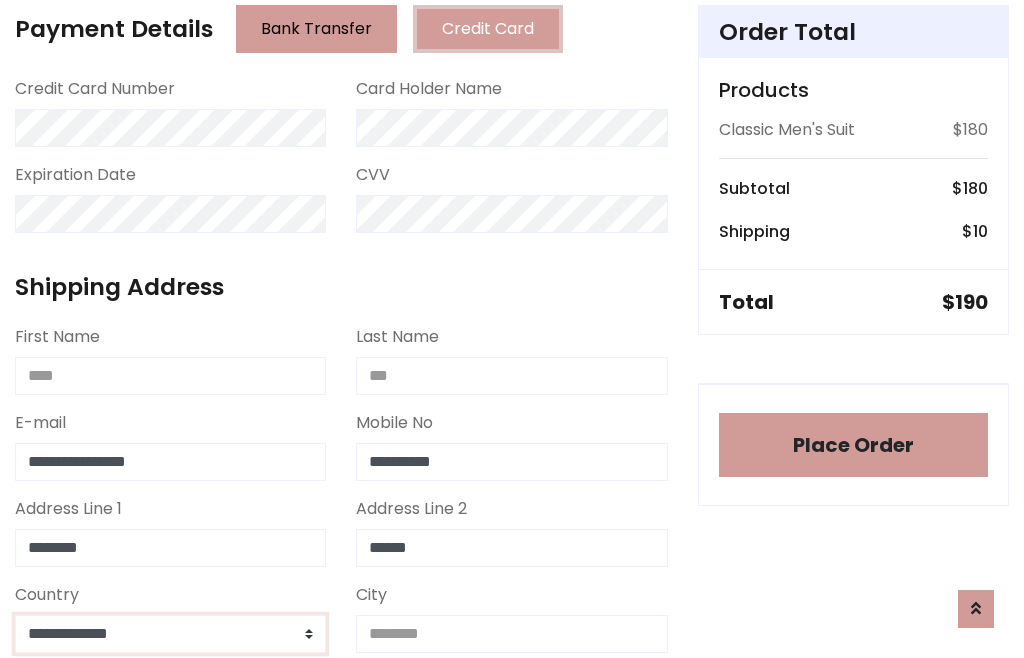 select on "*******" 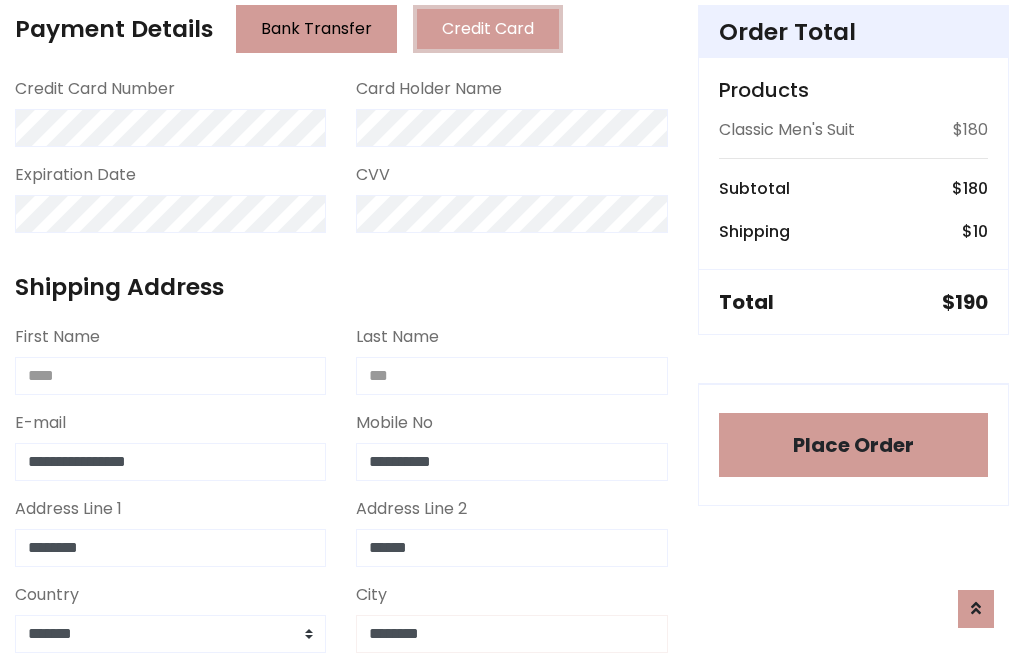 type on "********" 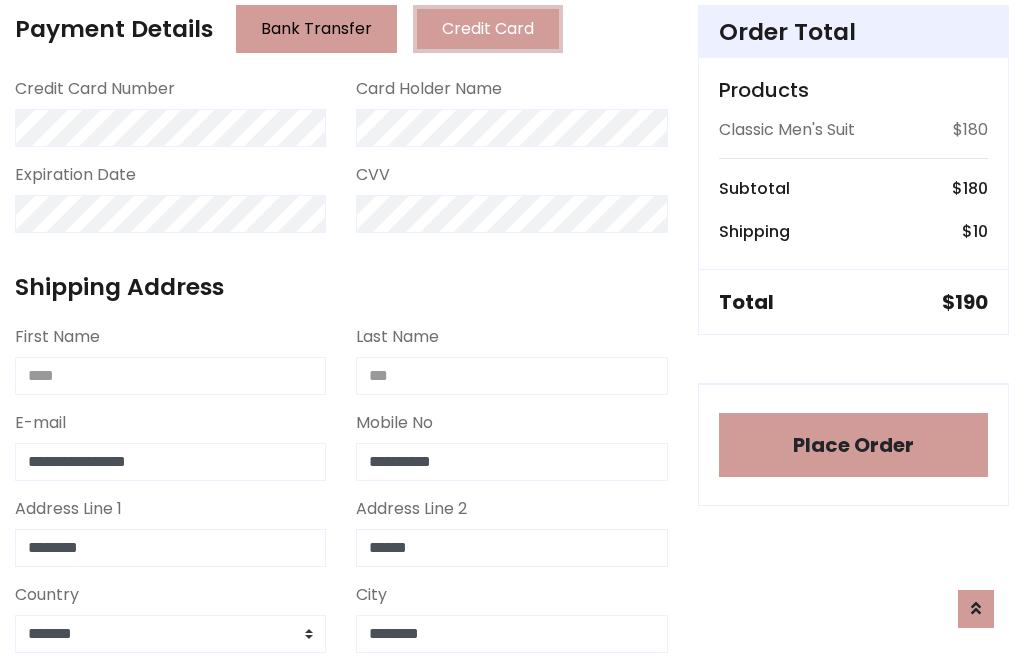 scroll, scrollTop: 654, scrollLeft: 0, axis: vertical 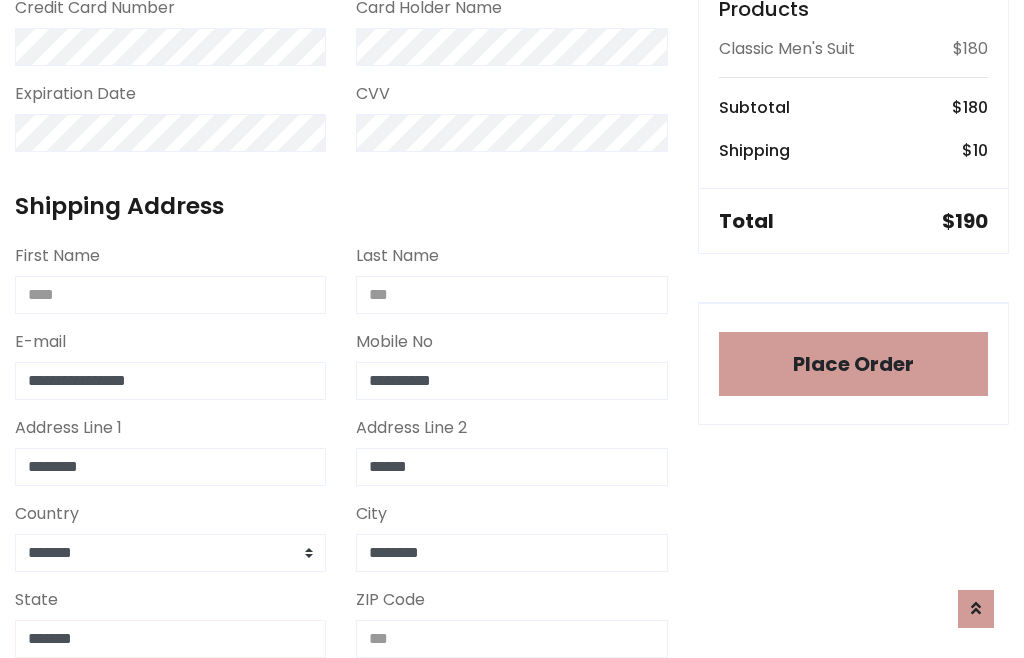 type on "*******" 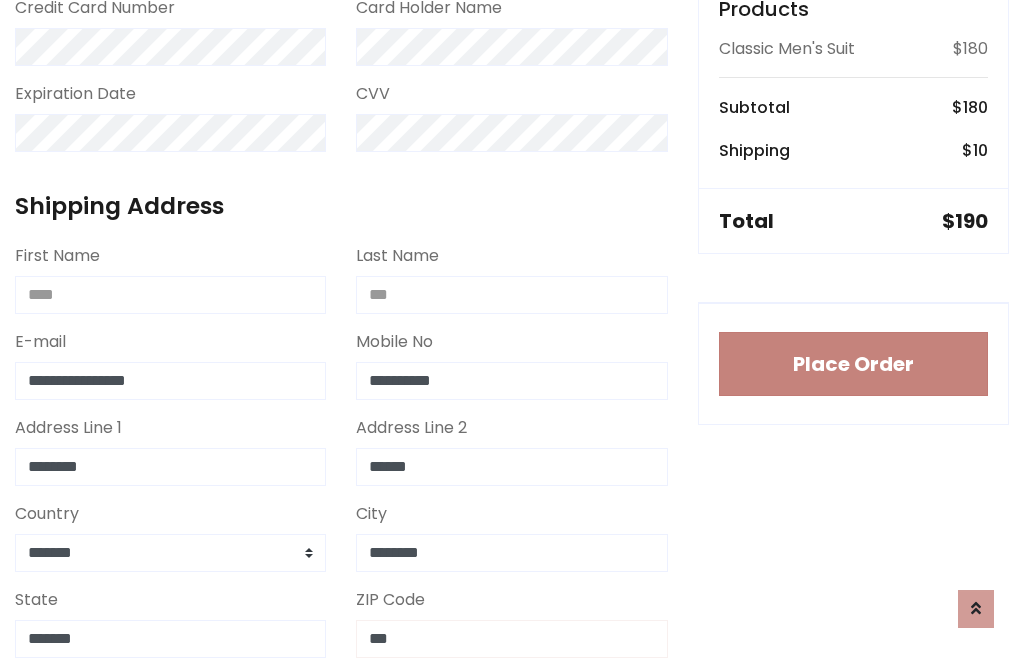 type on "***" 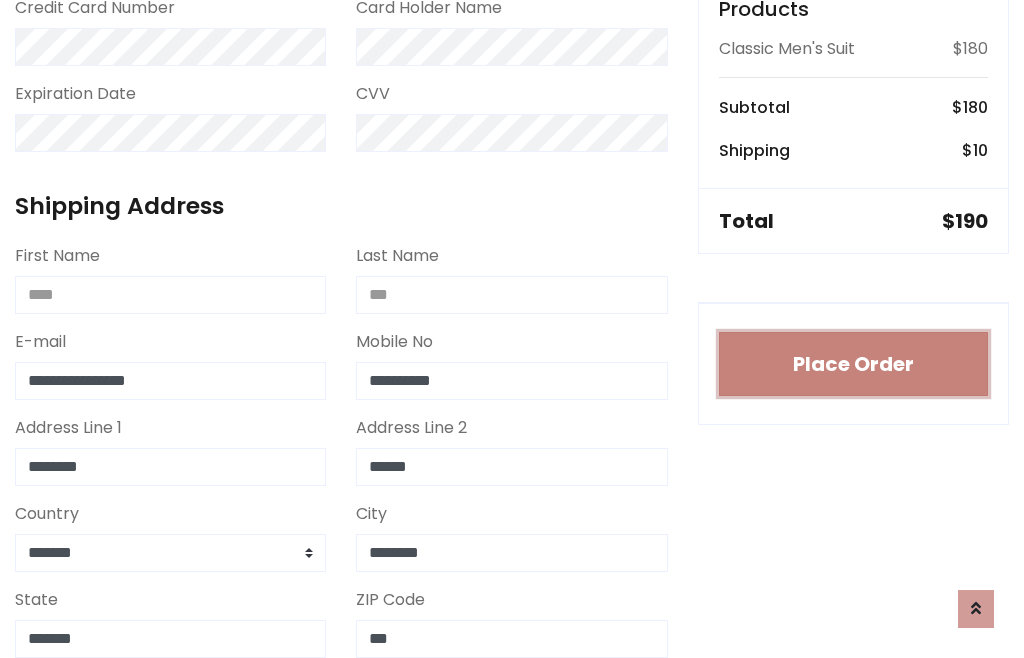 click on "Place Order" at bounding box center (853, 364) 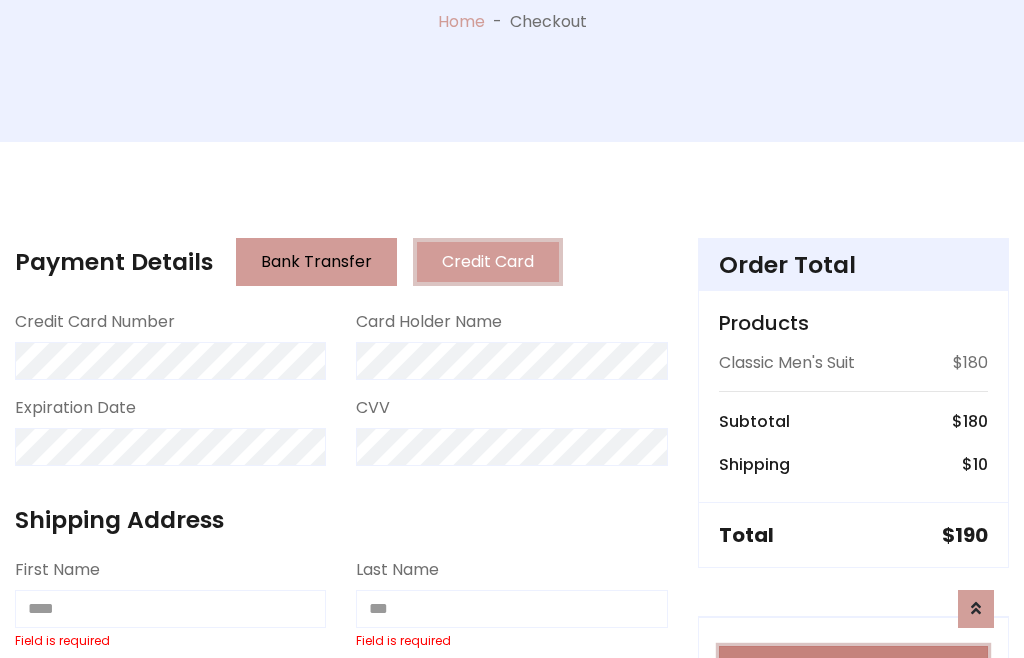 scroll, scrollTop: 0, scrollLeft: 0, axis: both 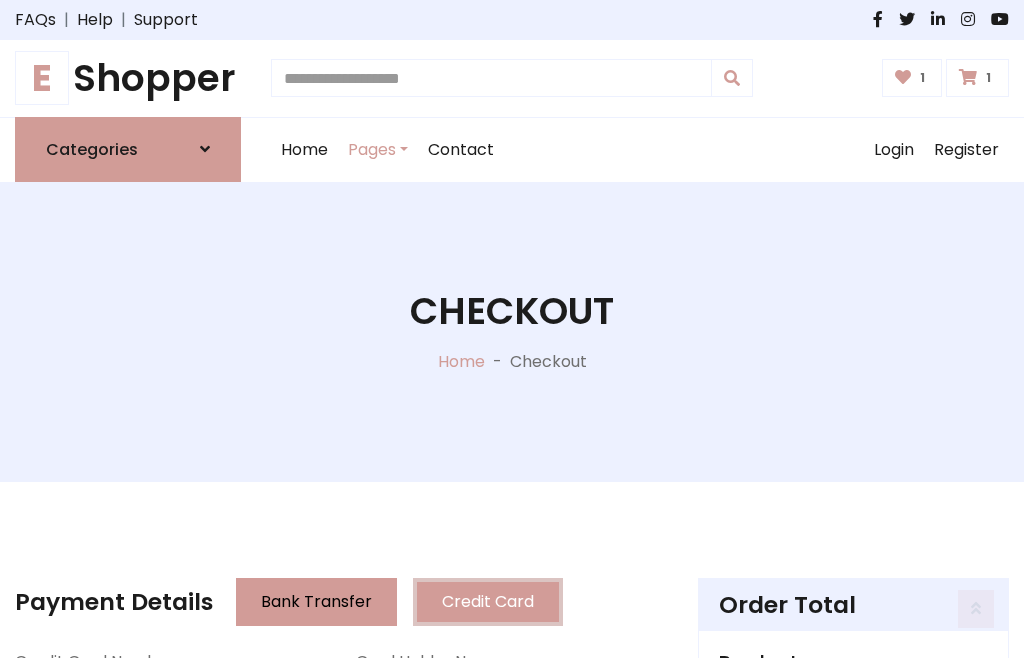 click on "E" at bounding box center [42, 78] 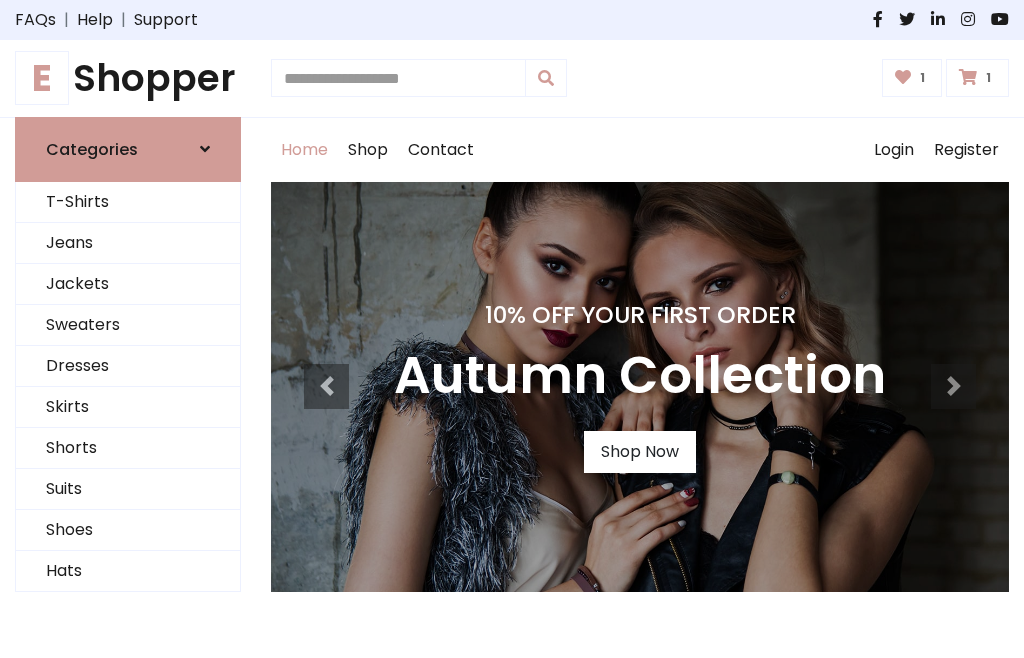 scroll, scrollTop: 0, scrollLeft: 0, axis: both 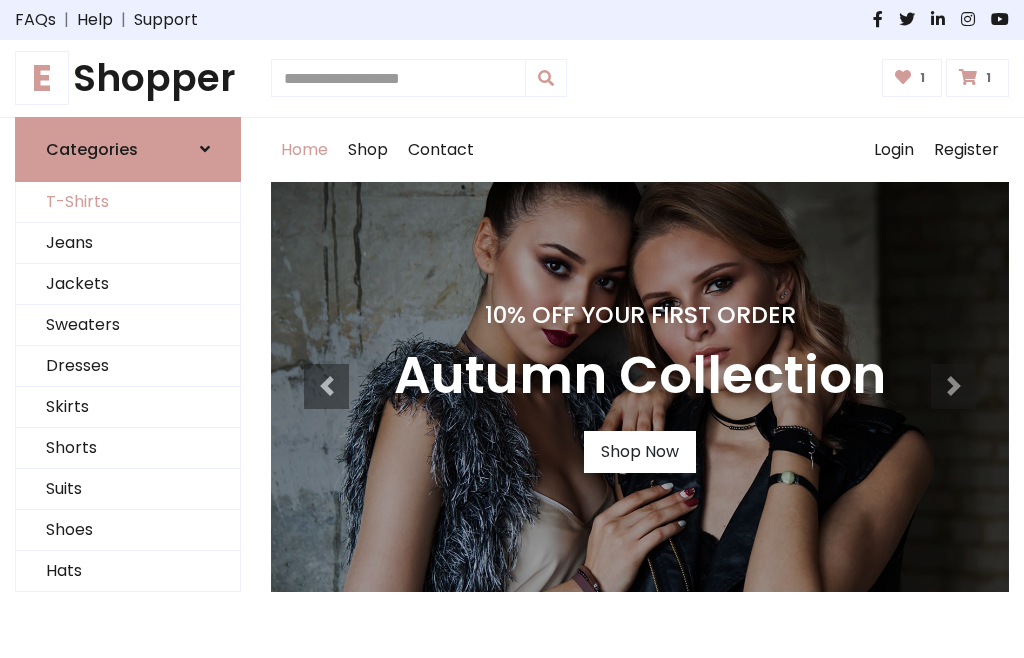 click on "T-Shirts" at bounding box center [128, 202] 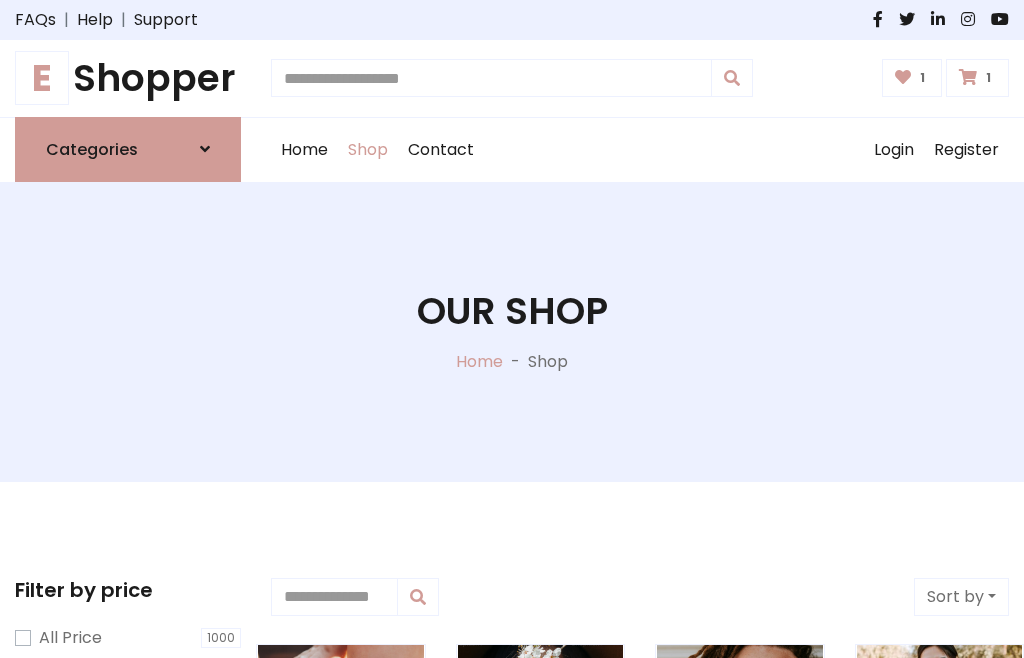 scroll, scrollTop: 0, scrollLeft: 0, axis: both 